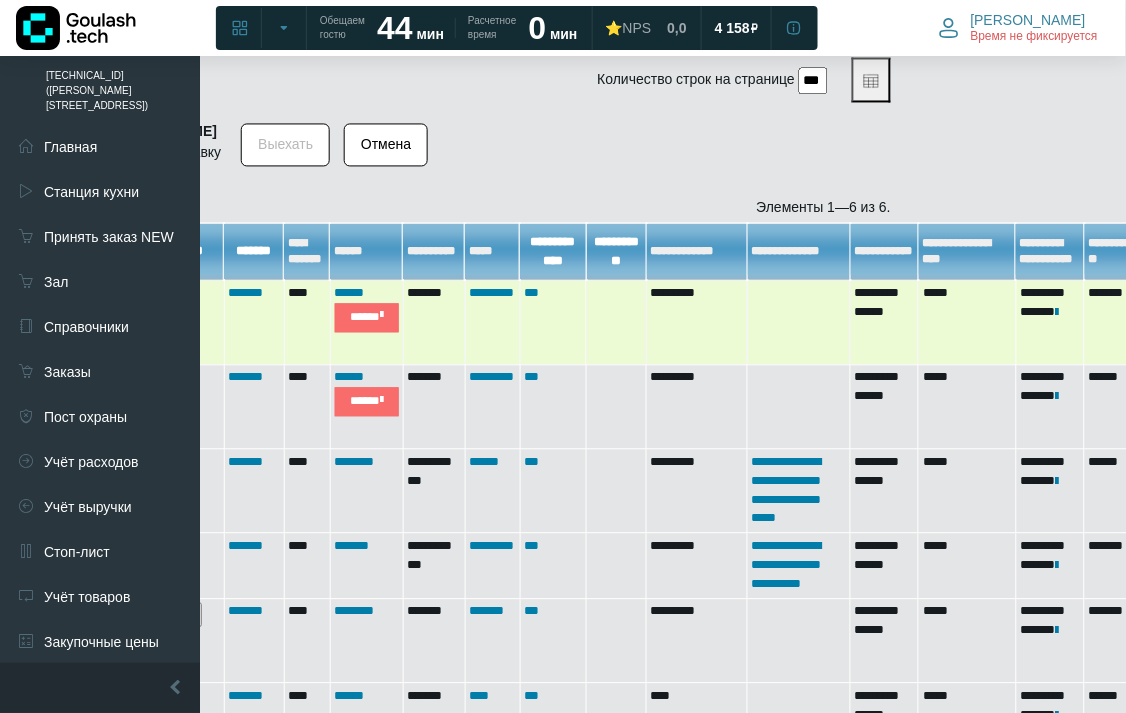 scroll, scrollTop: 811, scrollLeft: 204, axis: both 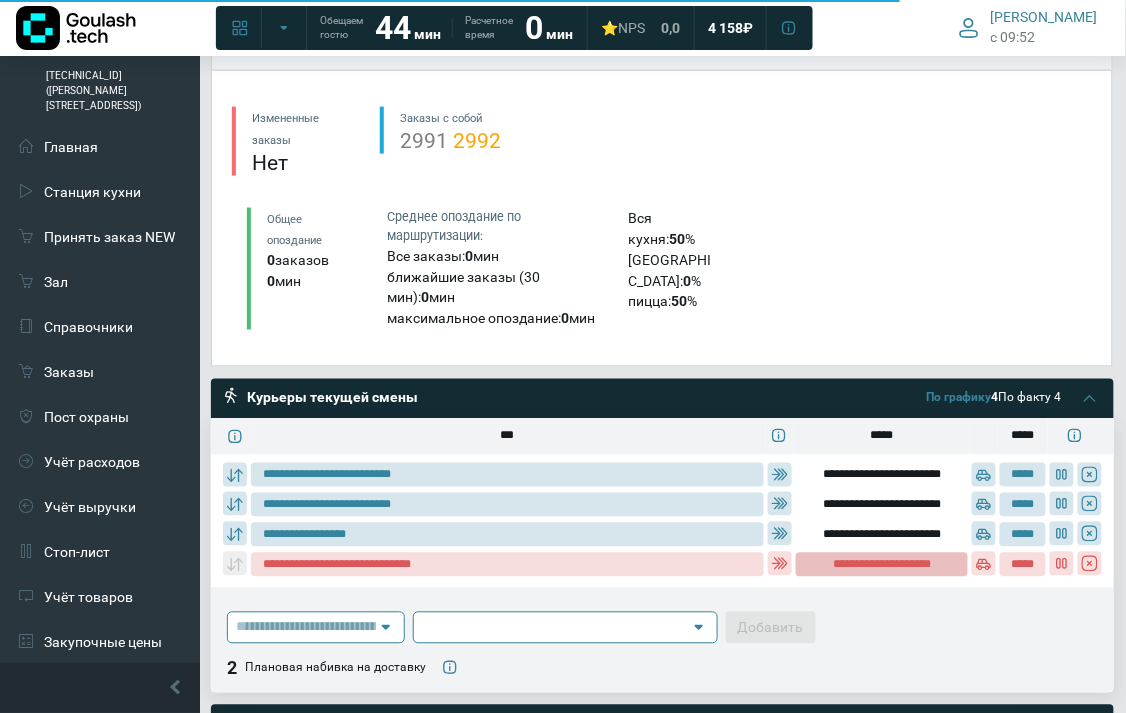 click on "**********" at bounding box center (881, 565) 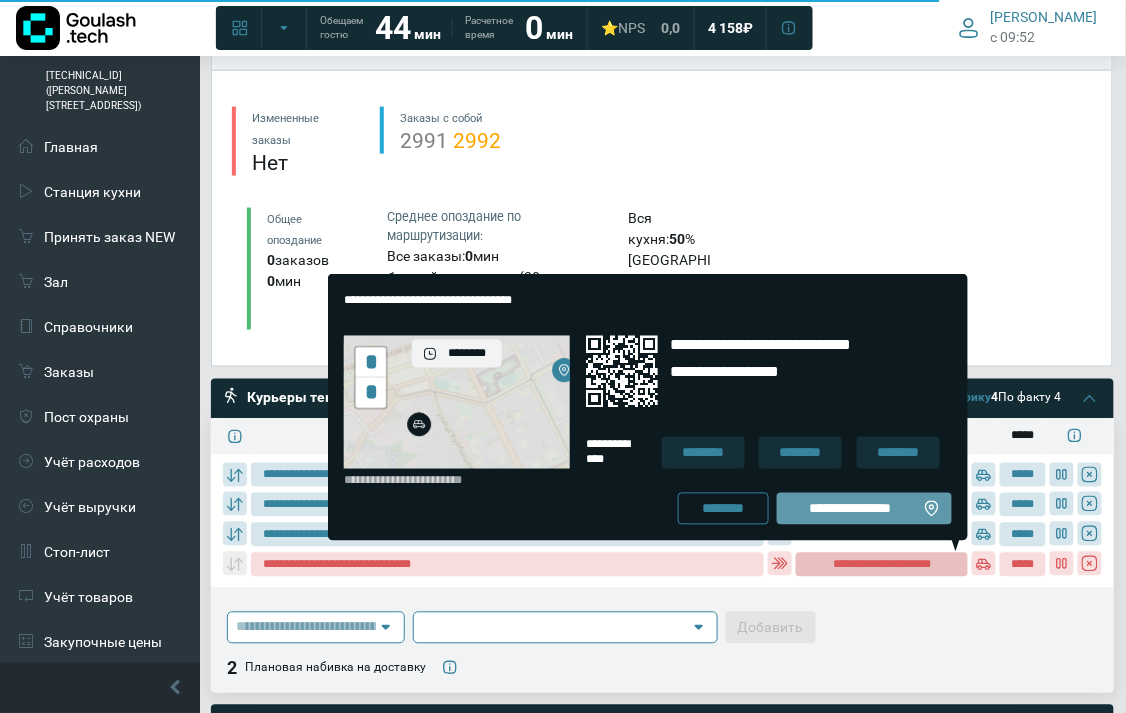 click on "**********" at bounding box center [864, 509] 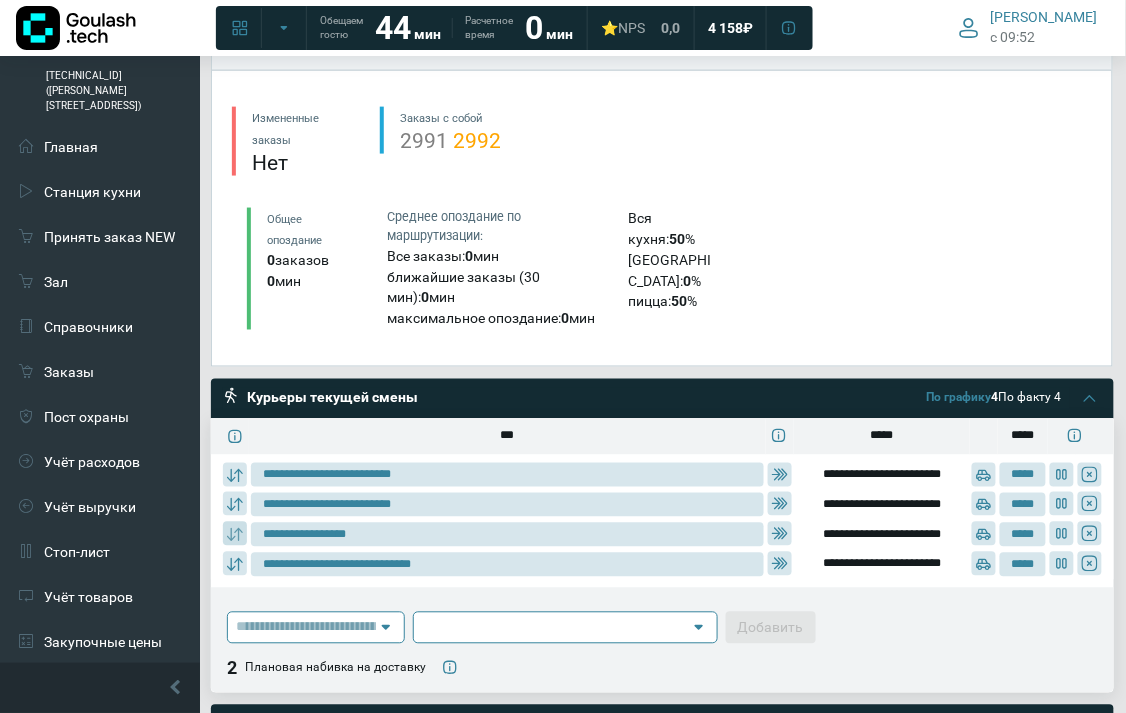 type 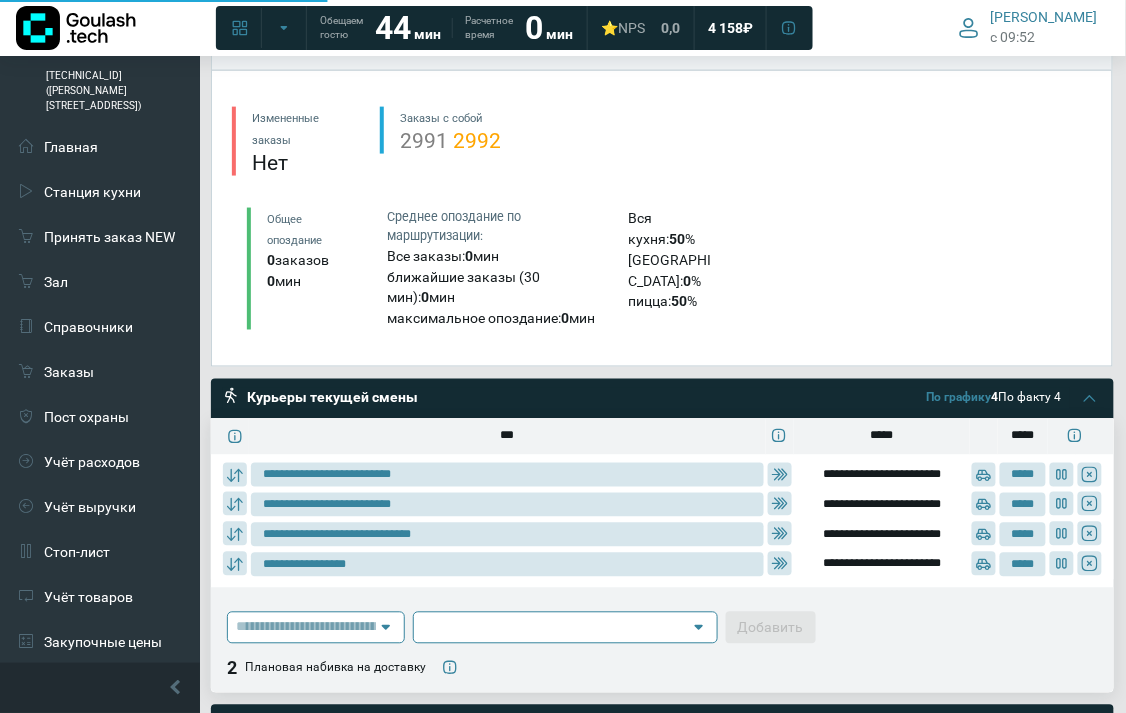 type on "**********" 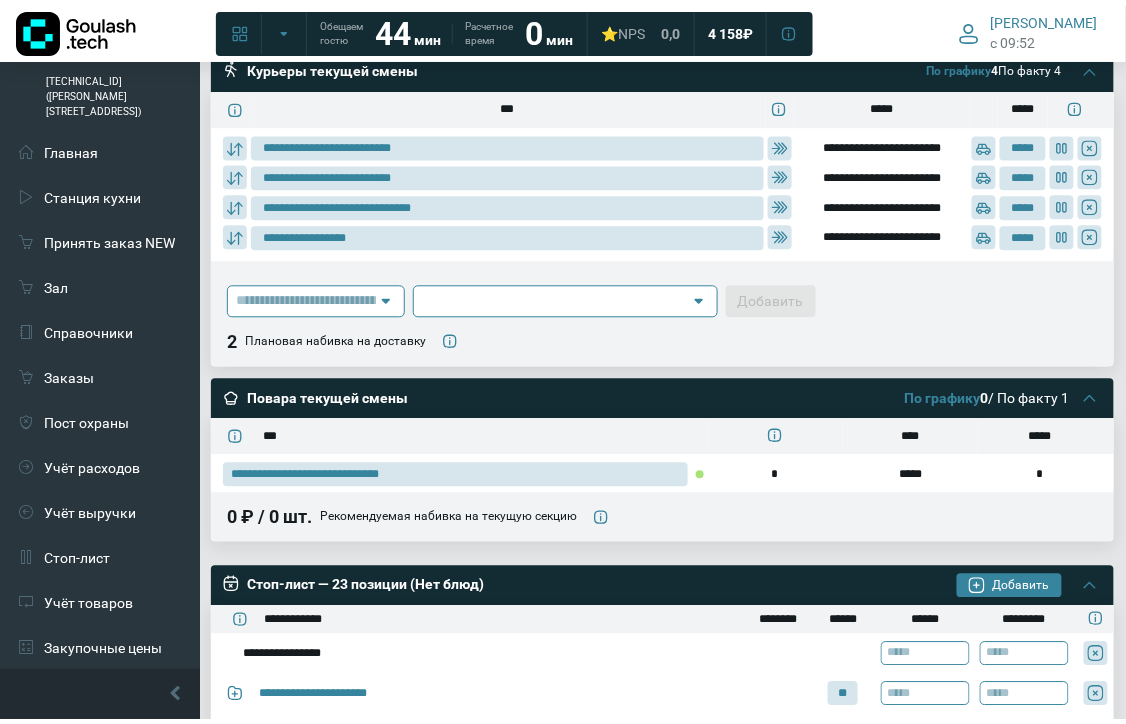 scroll, scrollTop: 1111, scrollLeft: 0, axis: vertical 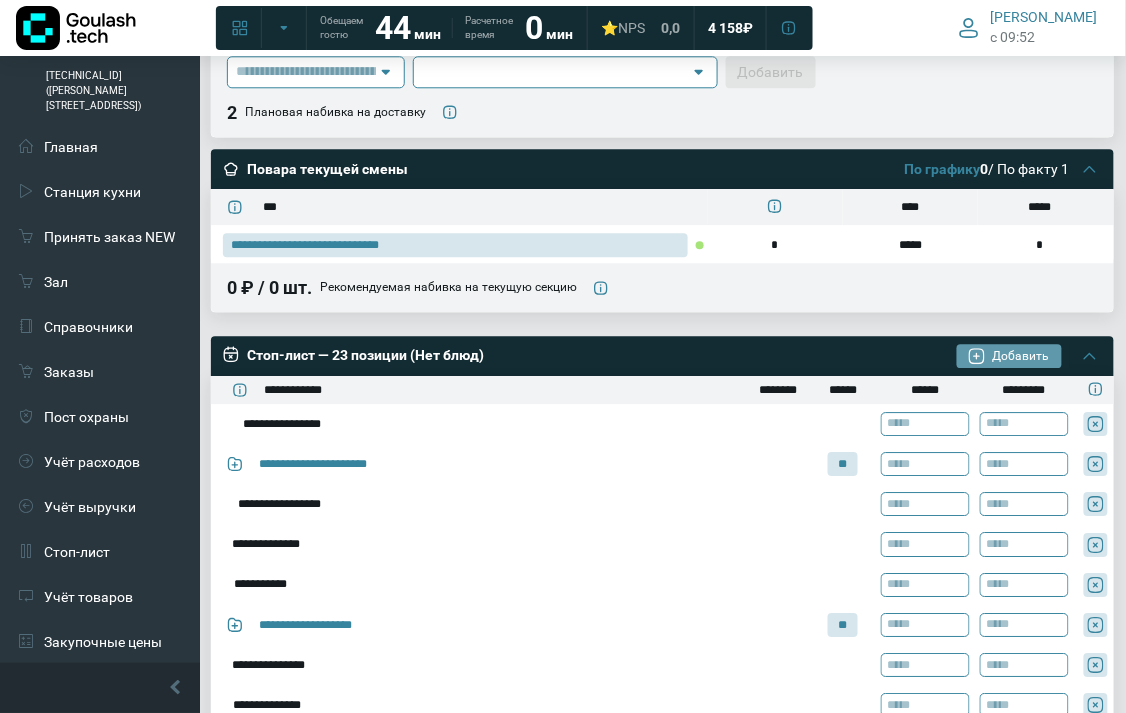 click 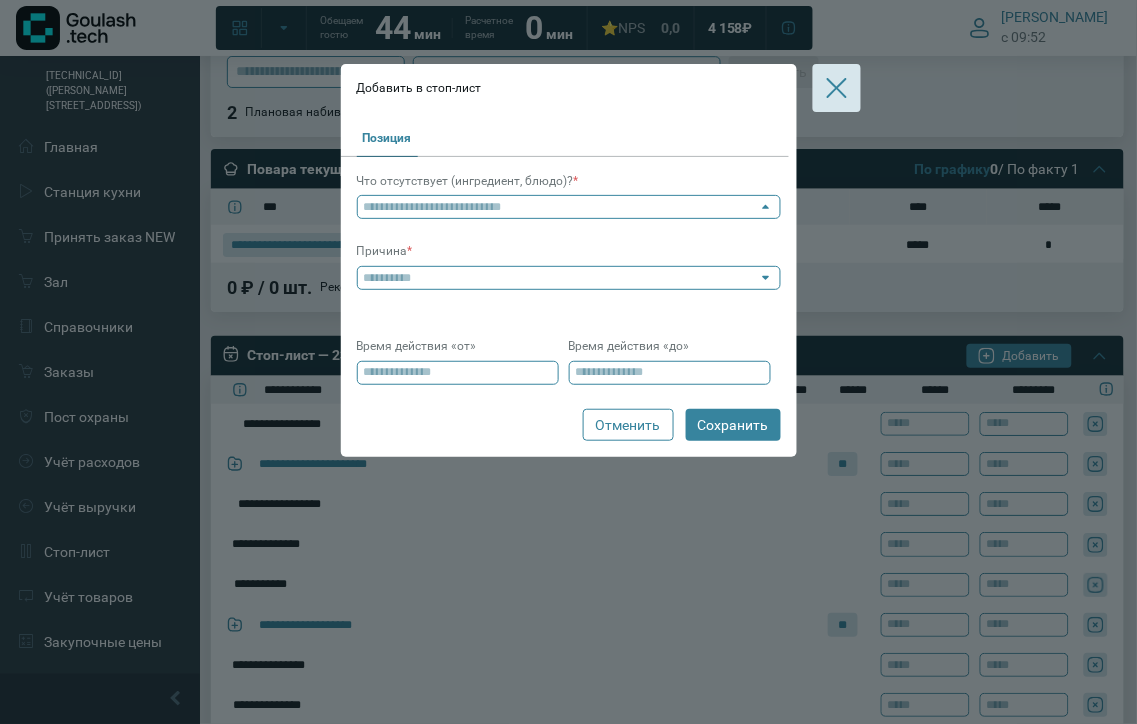 click at bounding box center (561, 207) 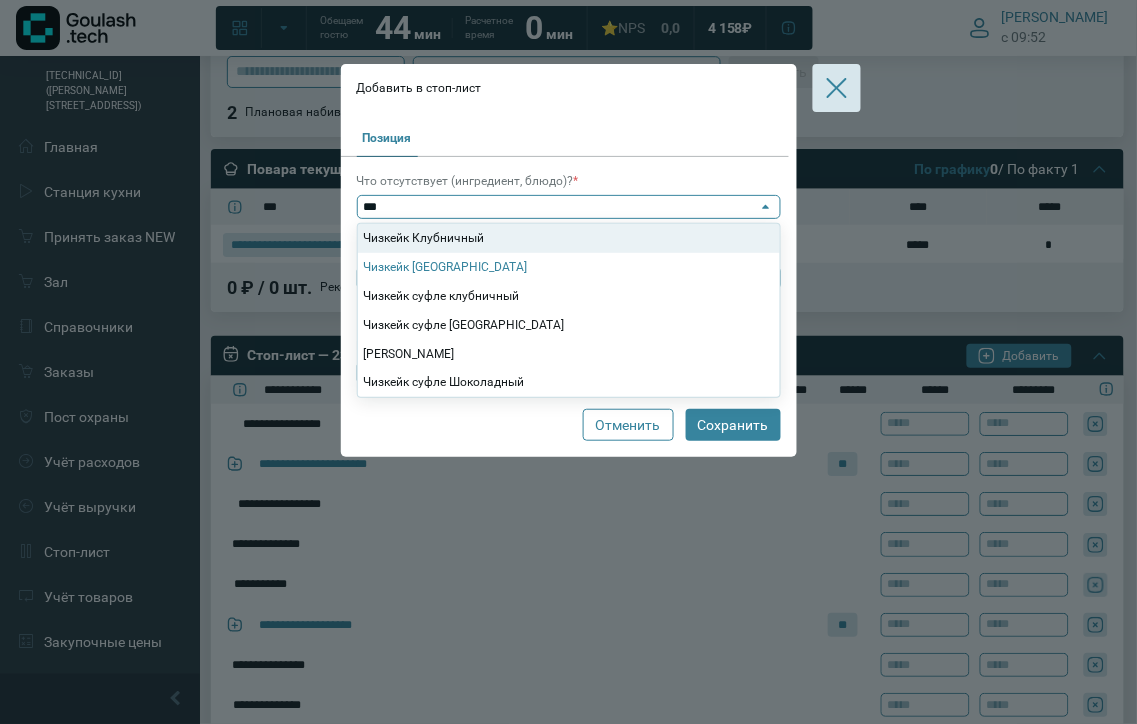 click on "Чизкейк Нью-Йорк" 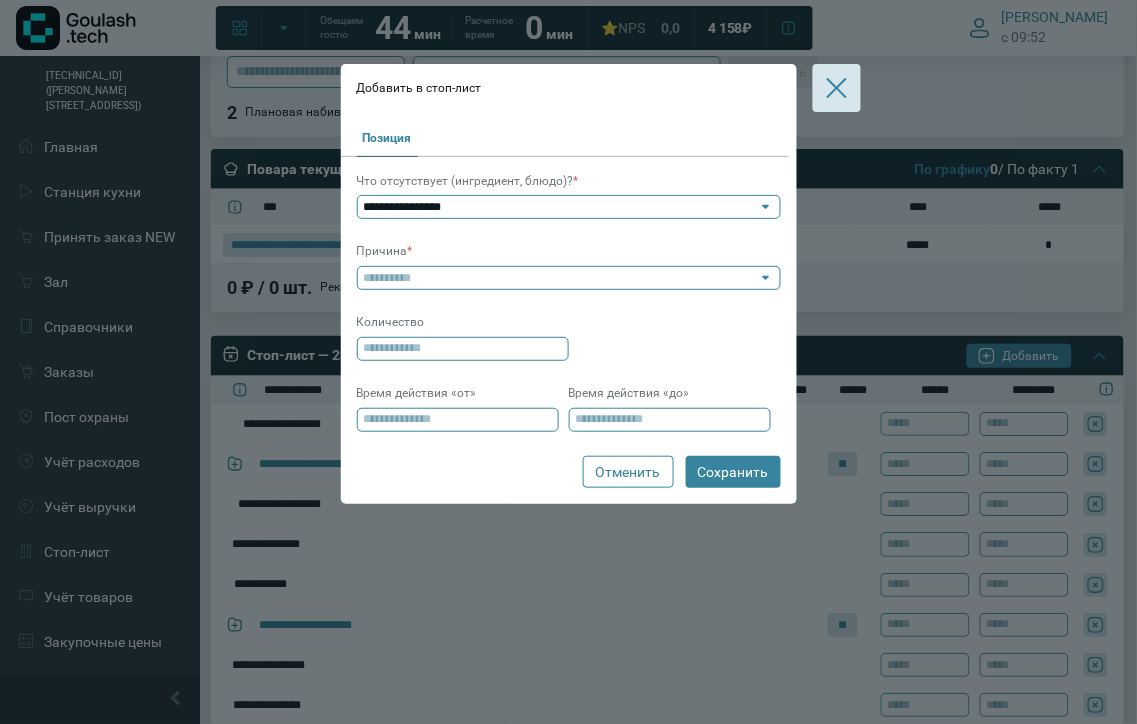 click at bounding box center (561, 278) 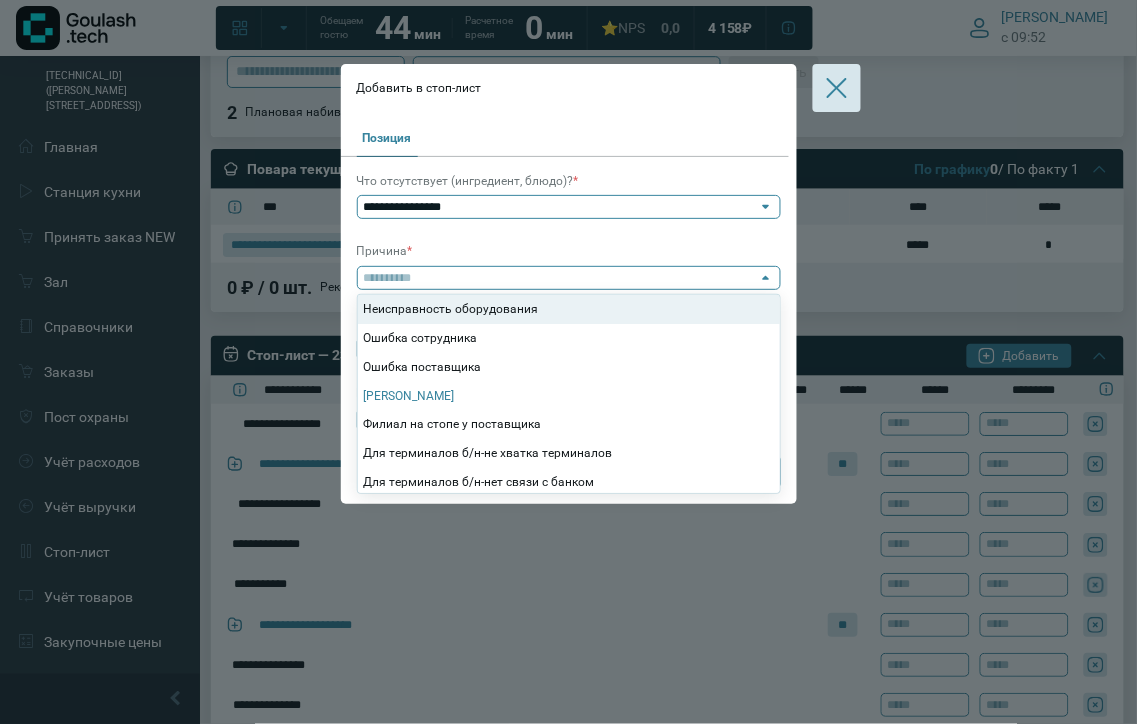 click on "Форс мажор" 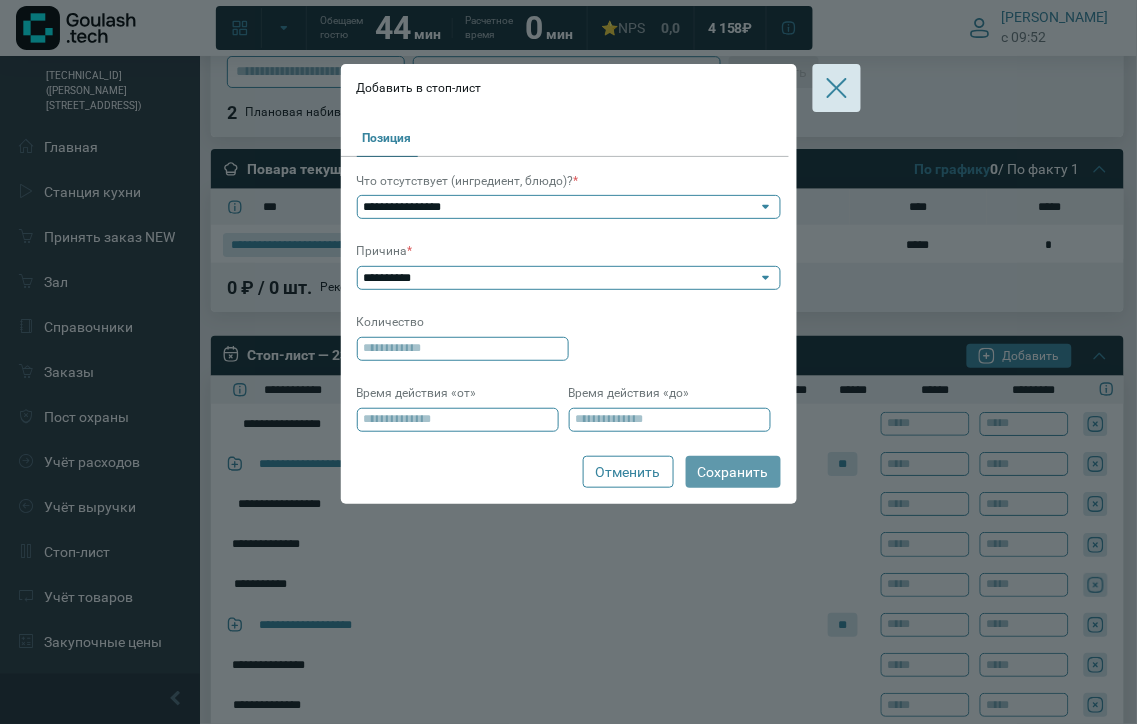 click on "Сохранить" at bounding box center [733, 472] 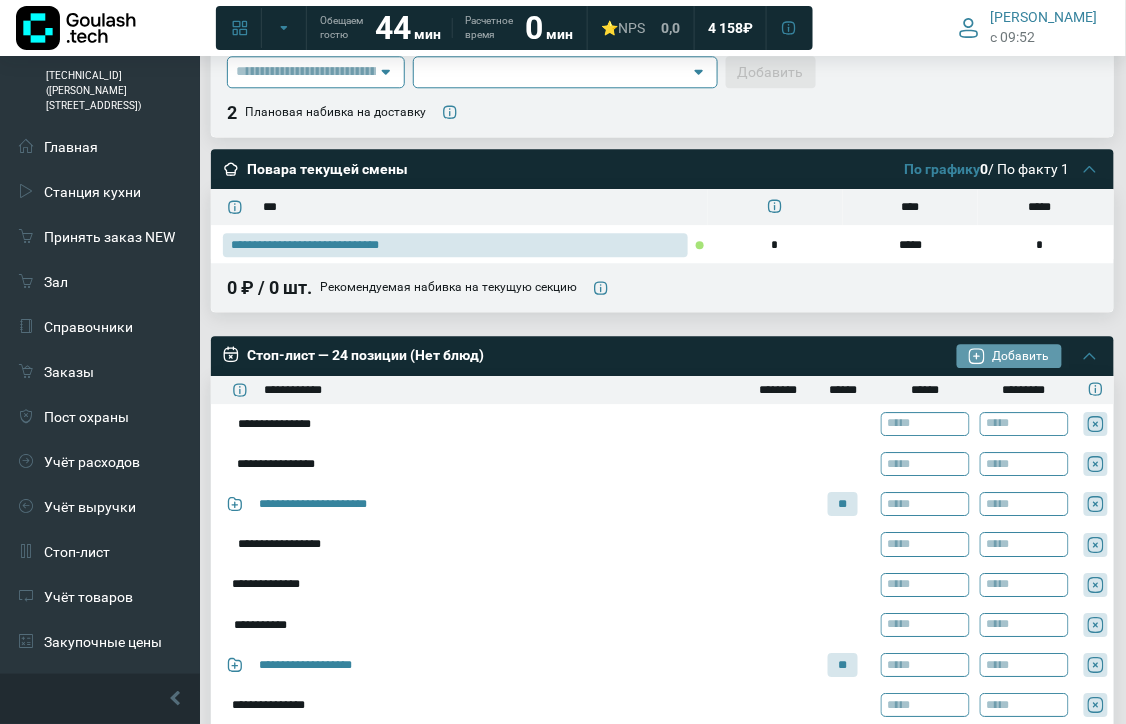 click on "Добавить" at bounding box center [1009, 356] 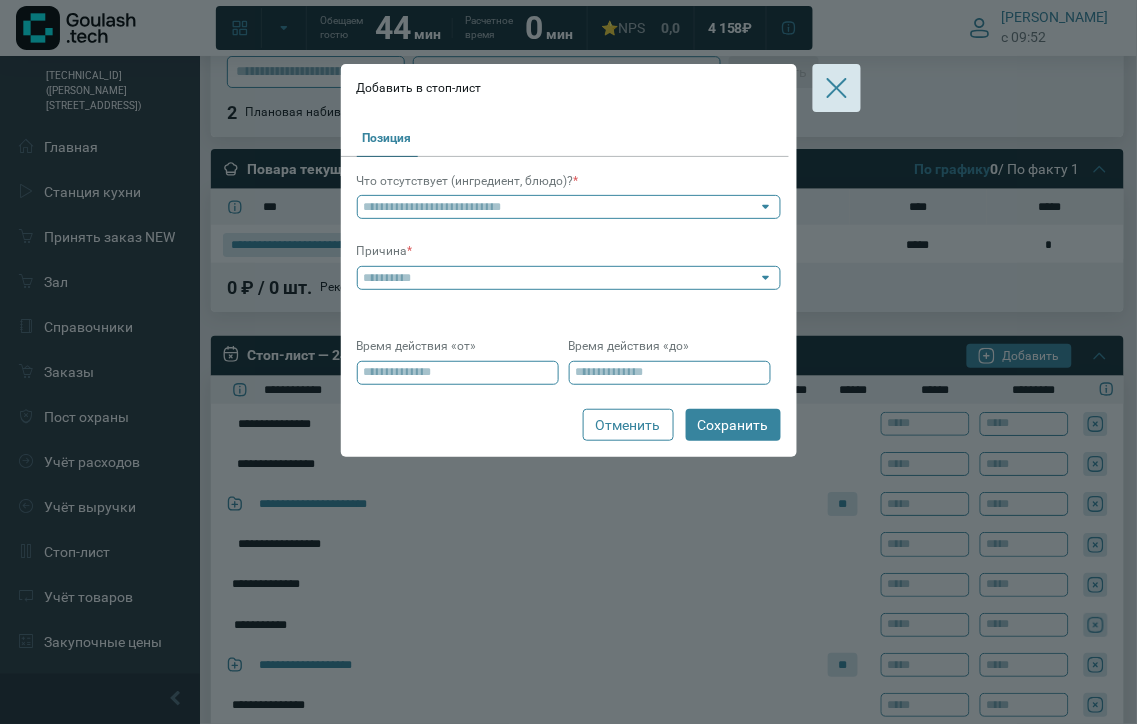 drag, startPoint x: 422, startPoint y: 194, endPoint x: 424, endPoint y: 218, distance: 24.083189 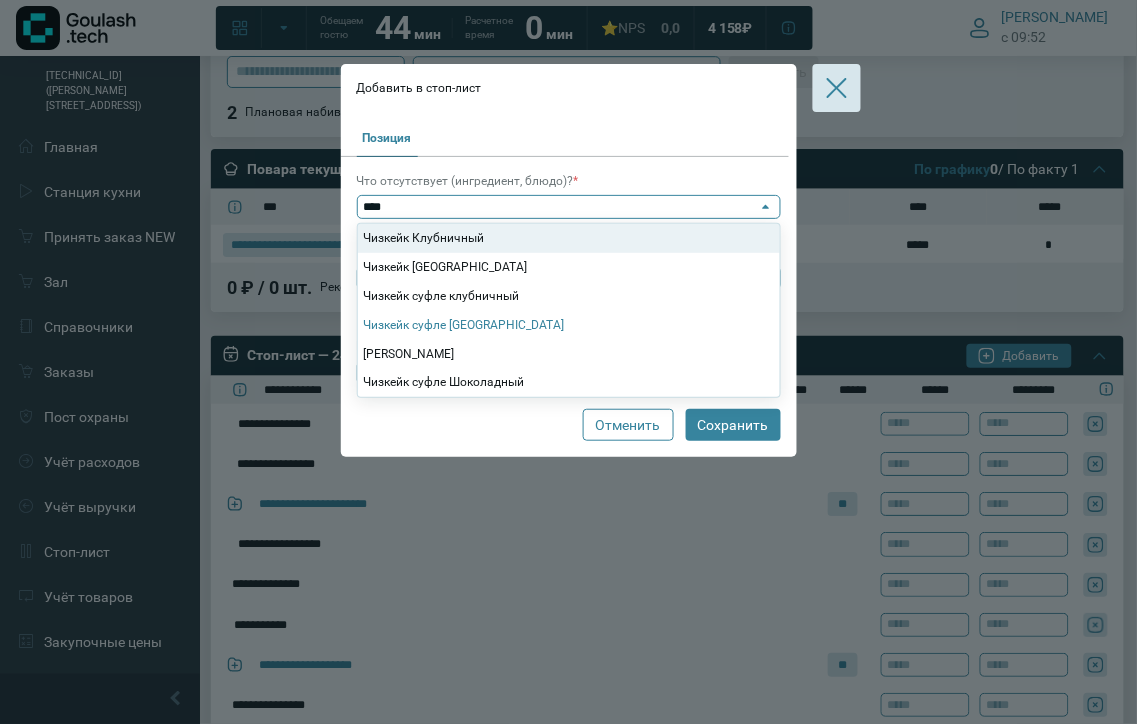 click on "Чизкейк суфле New-York" 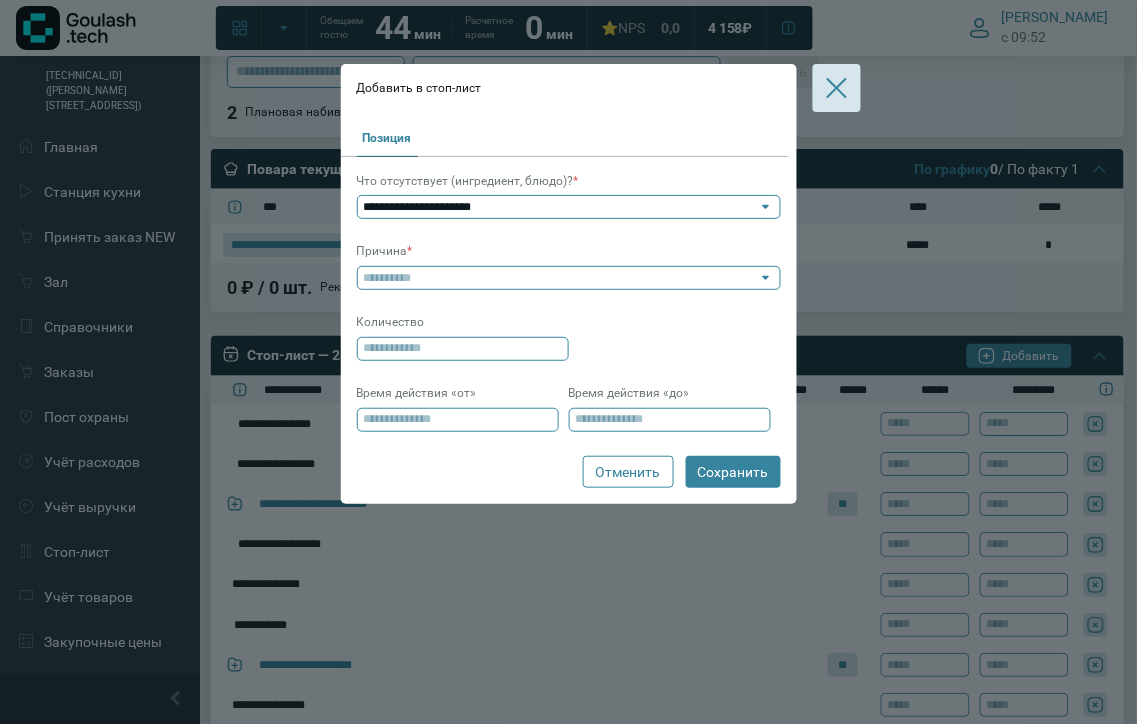 click at bounding box center (561, 278) 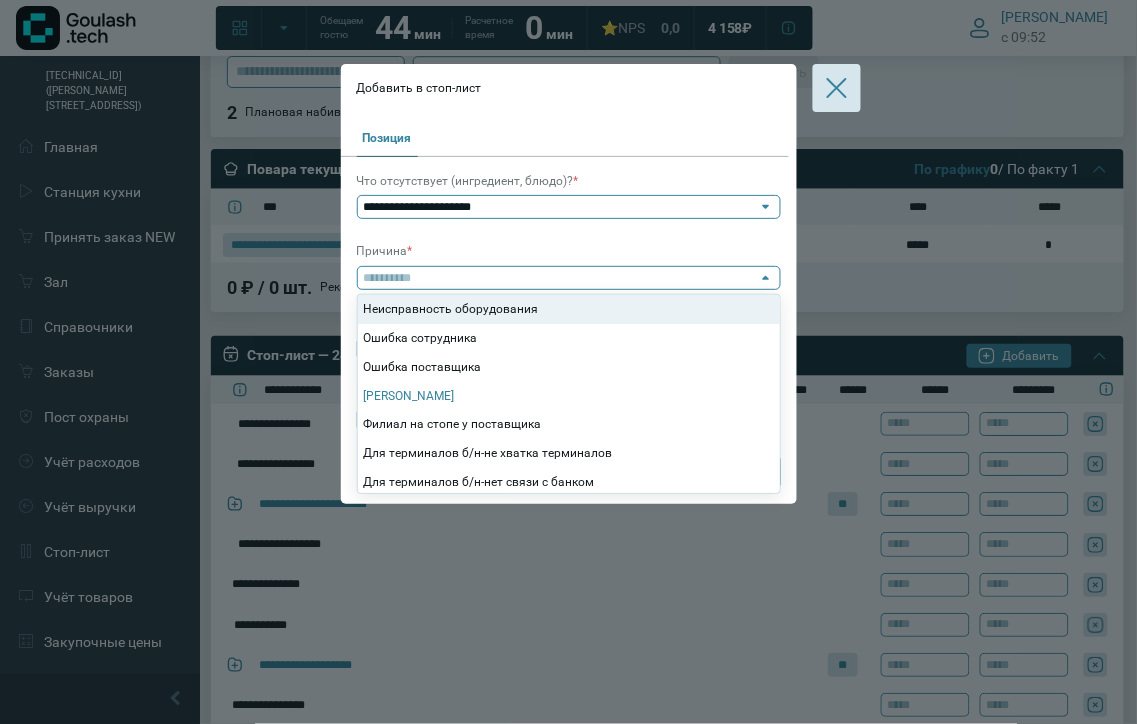 click on "Форс мажор" 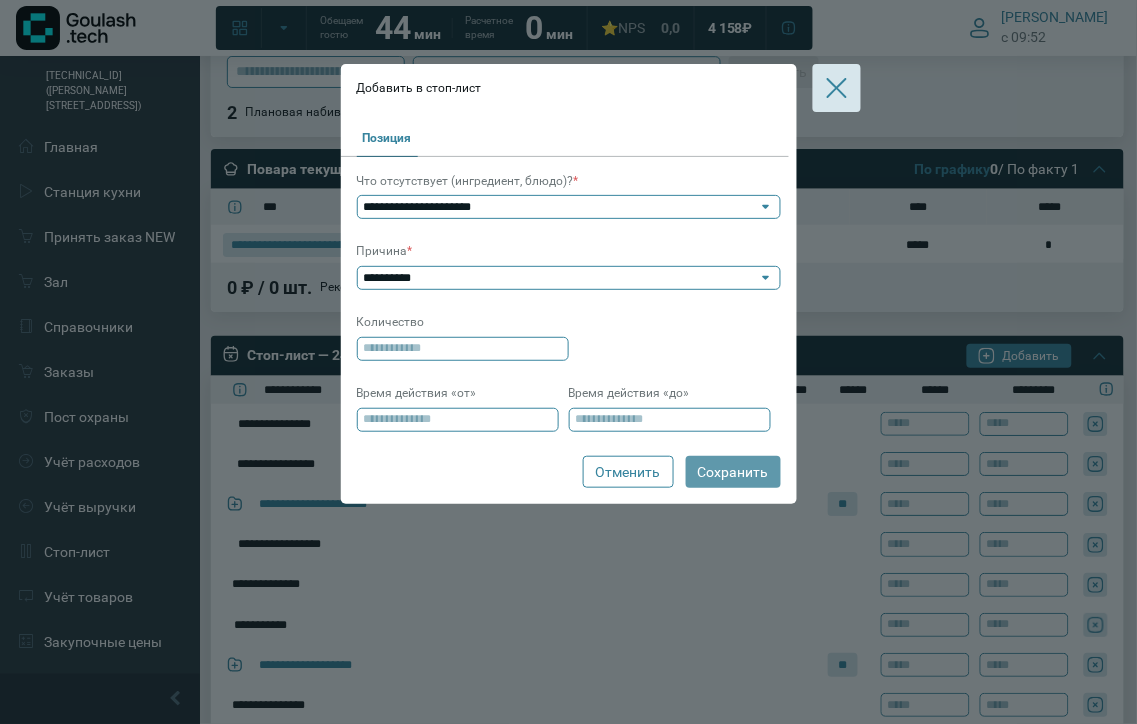 click on "Сохранить" at bounding box center (733, 472) 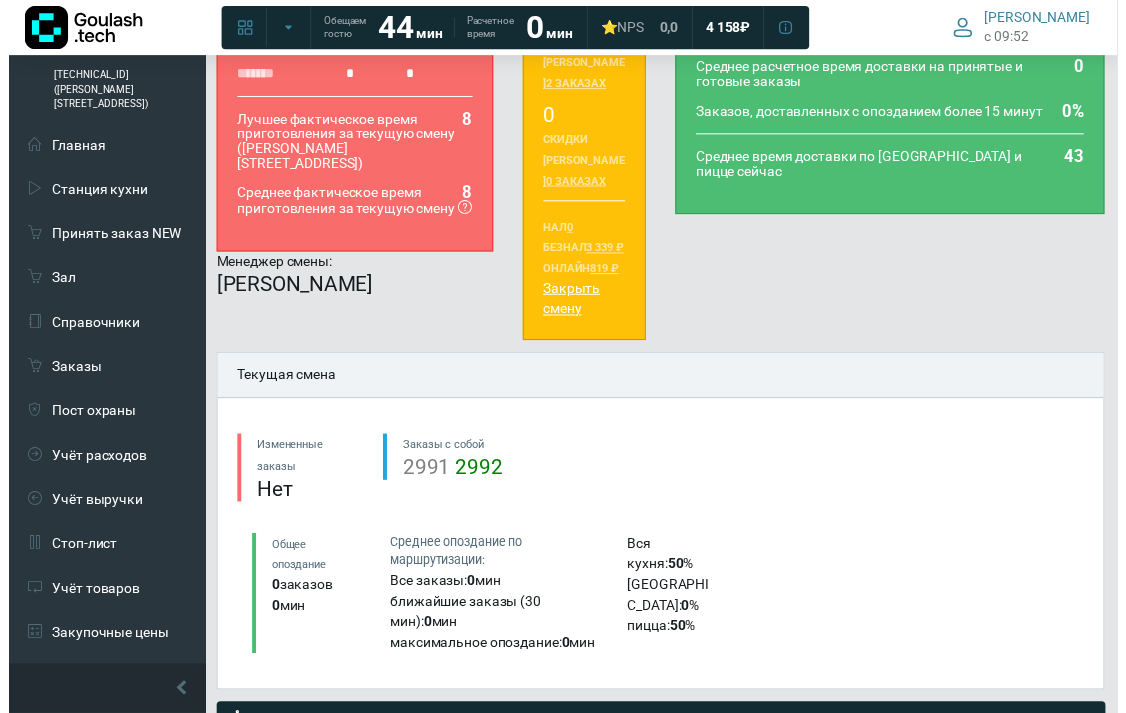 scroll, scrollTop: 333, scrollLeft: 0, axis: vertical 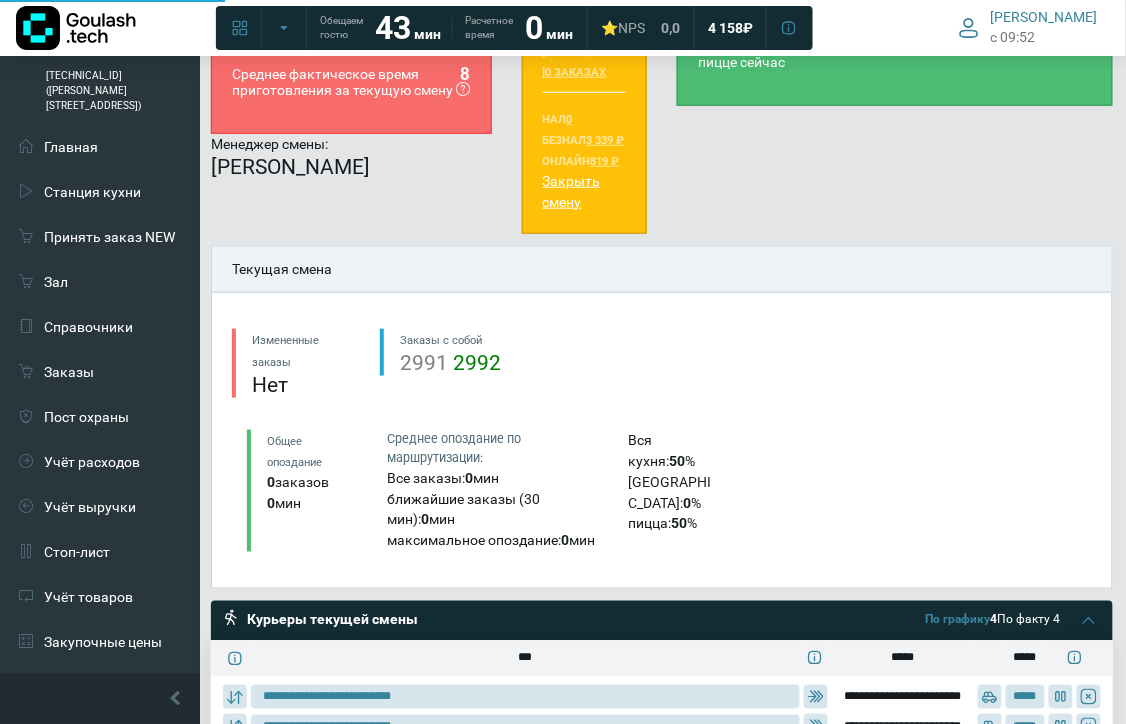 type on "**********" 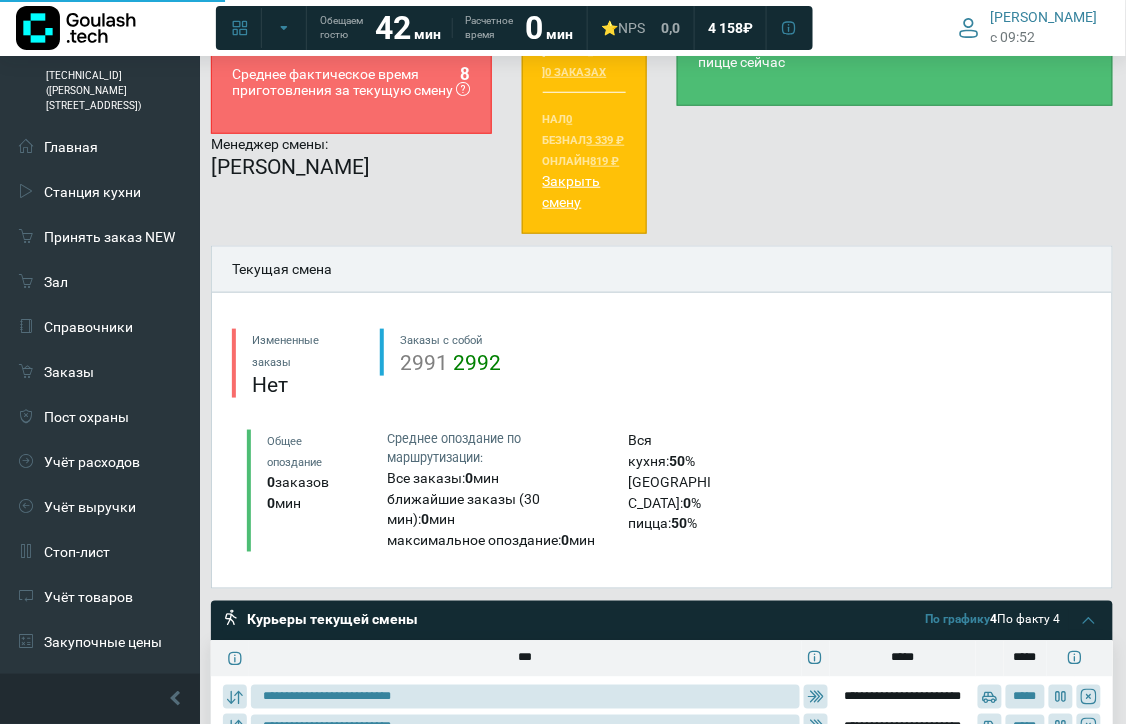 type on "**********" 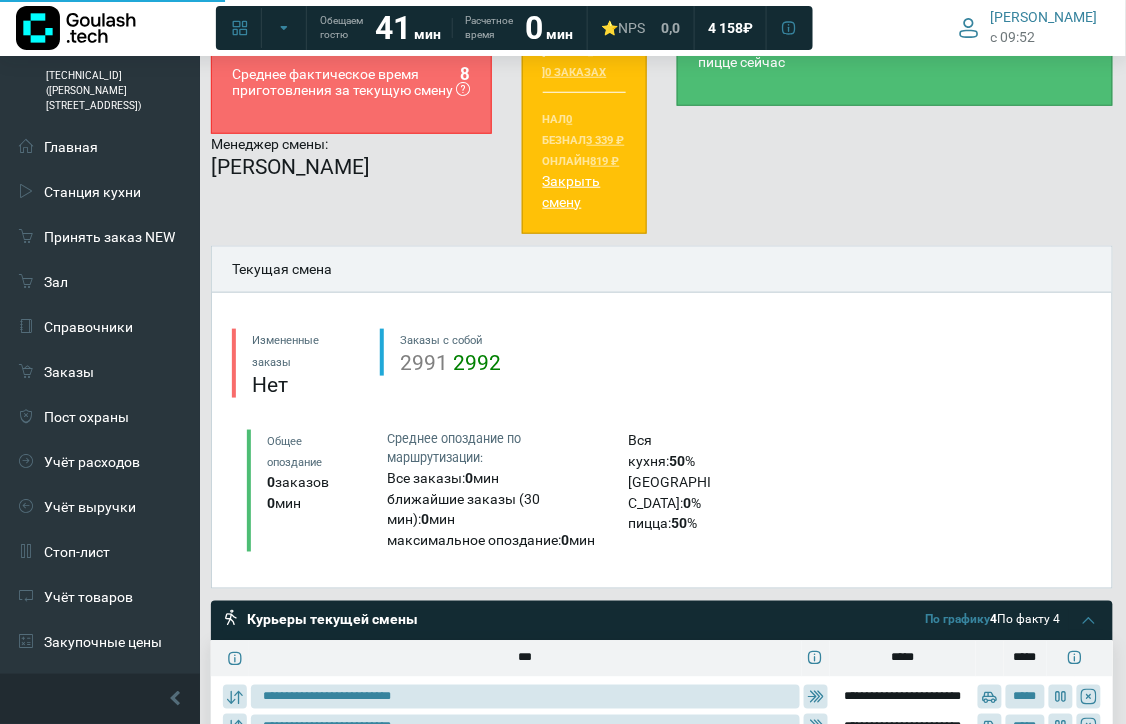 type on "**********" 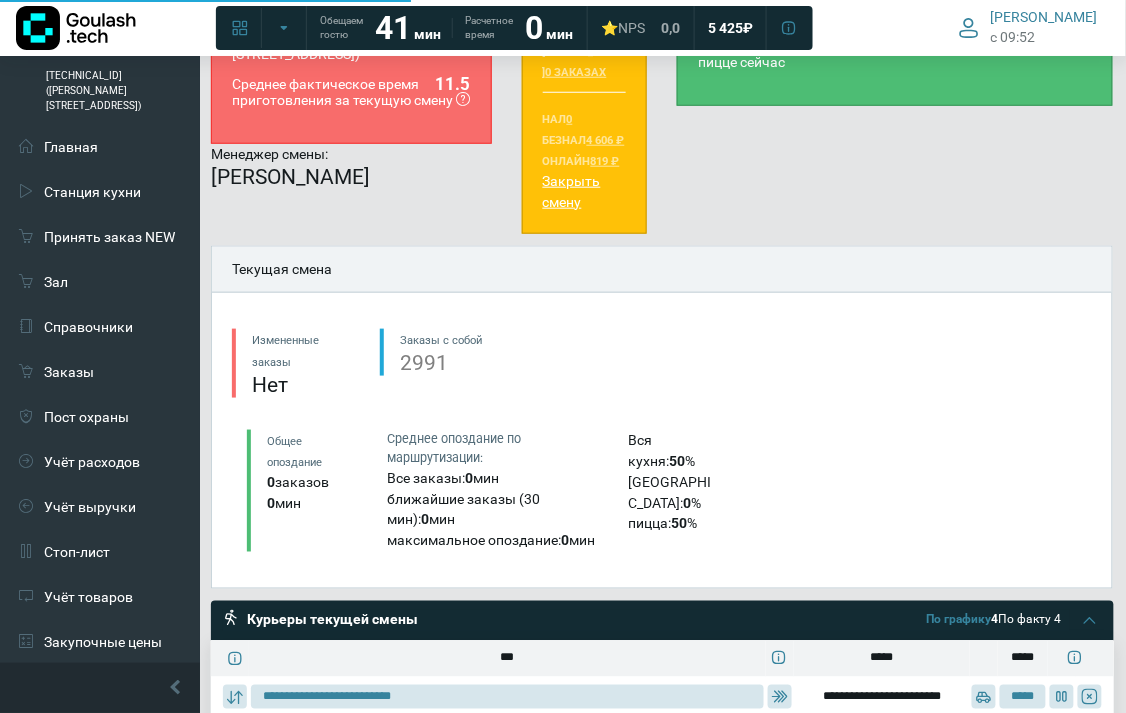 scroll, scrollTop: 555, scrollLeft: 0, axis: vertical 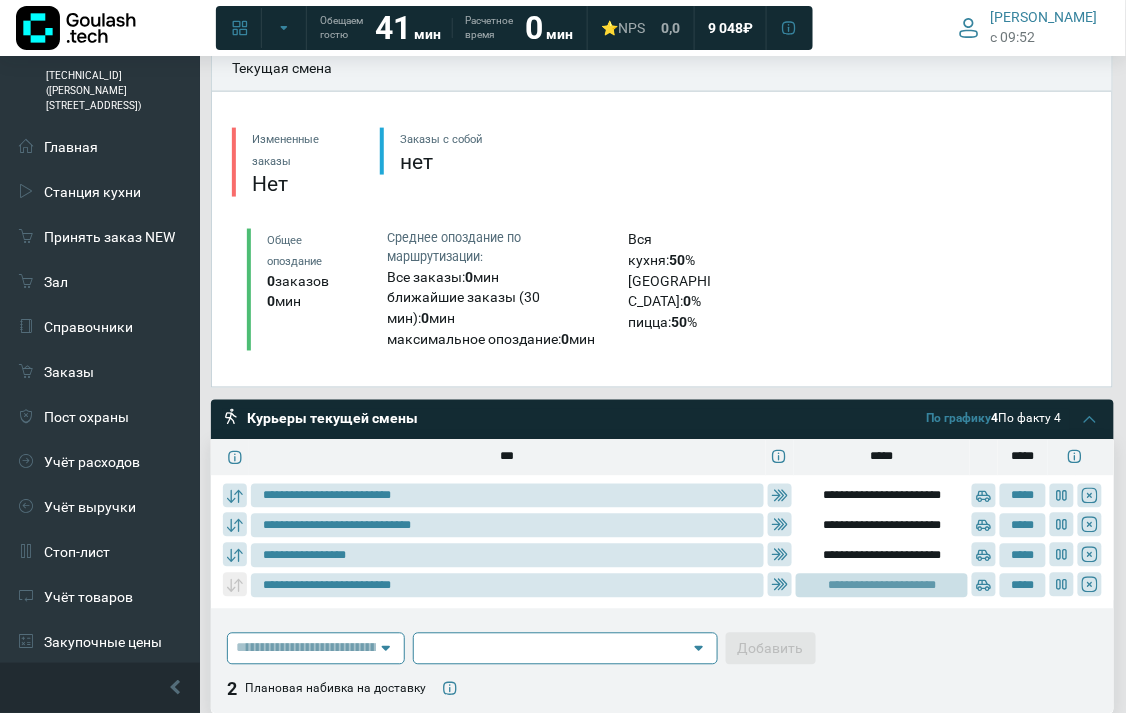 click on "**********" at bounding box center (882, 586) 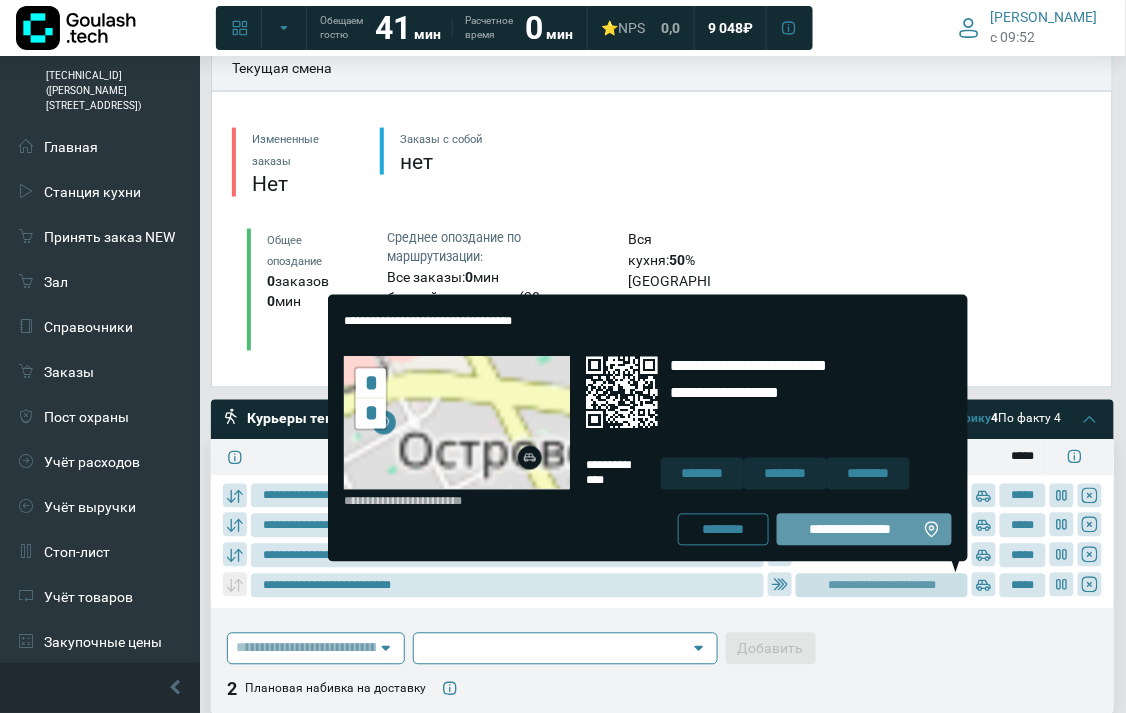 click on "**********" at bounding box center [850, 530] 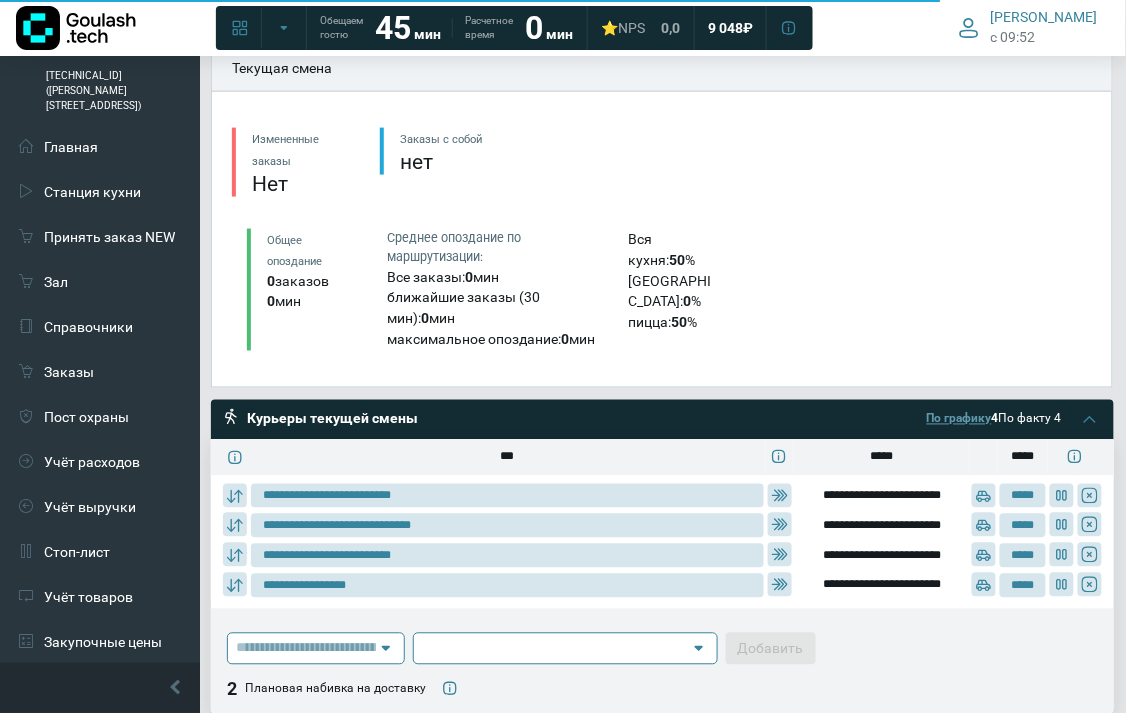 click on "По графику" at bounding box center [959, 419] 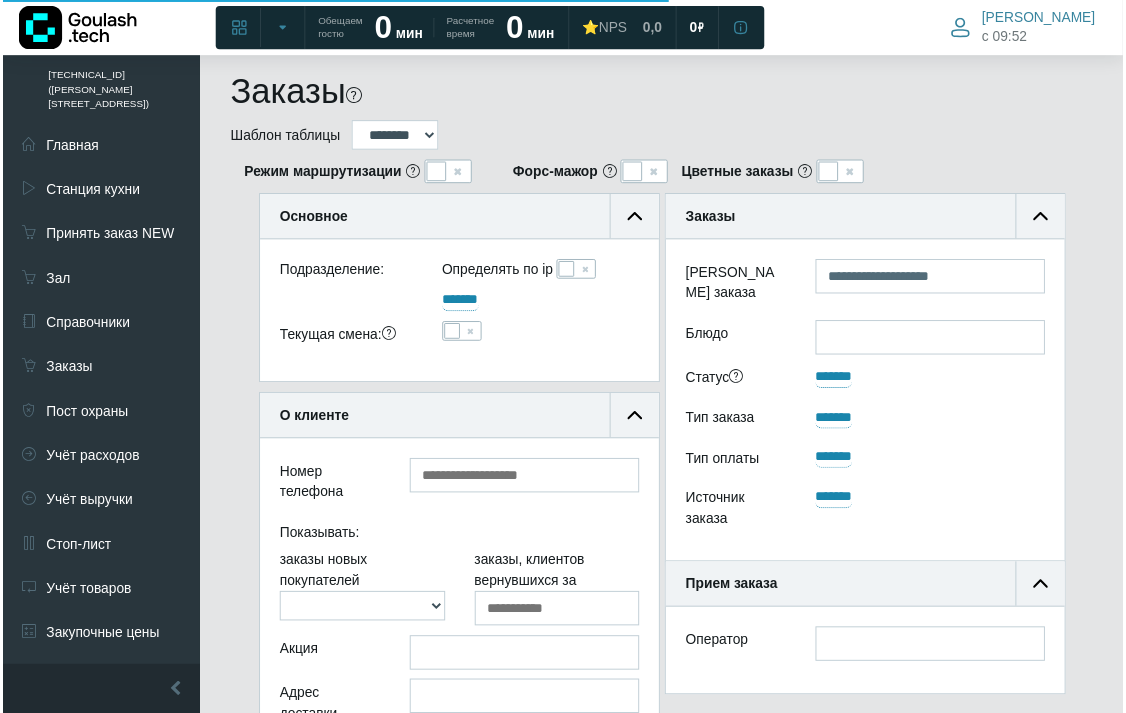 scroll, scrollTop: 811, scrollLeft: 204, axis: both 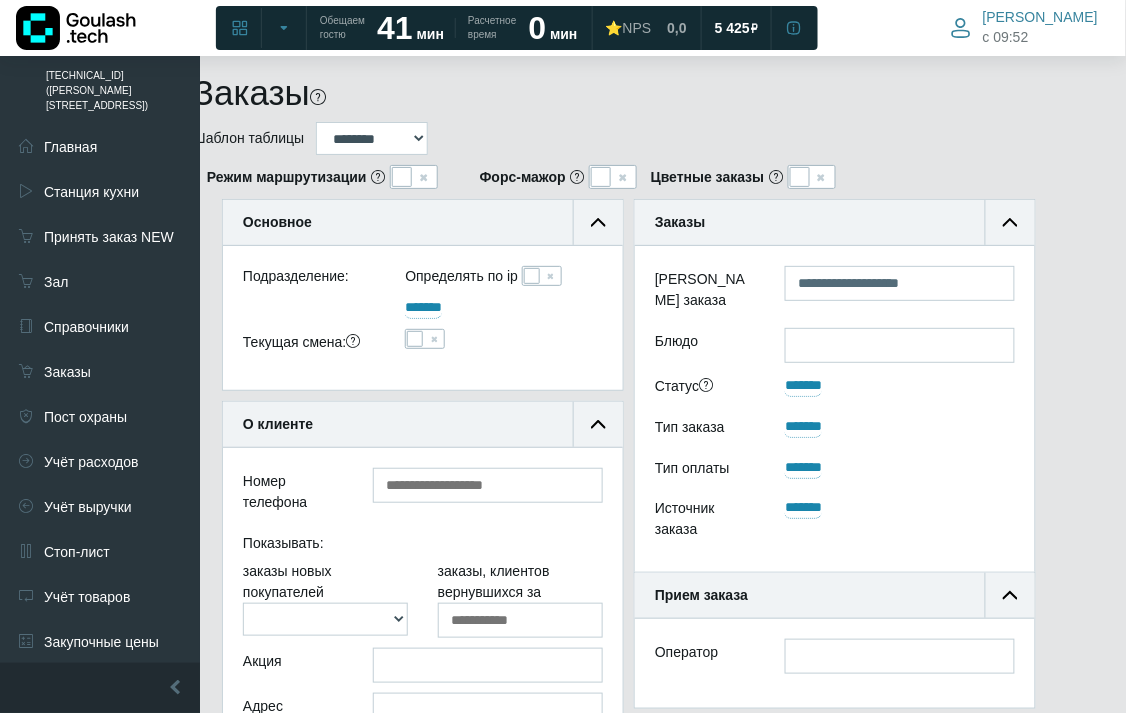 click at bounding box center [425, 339] 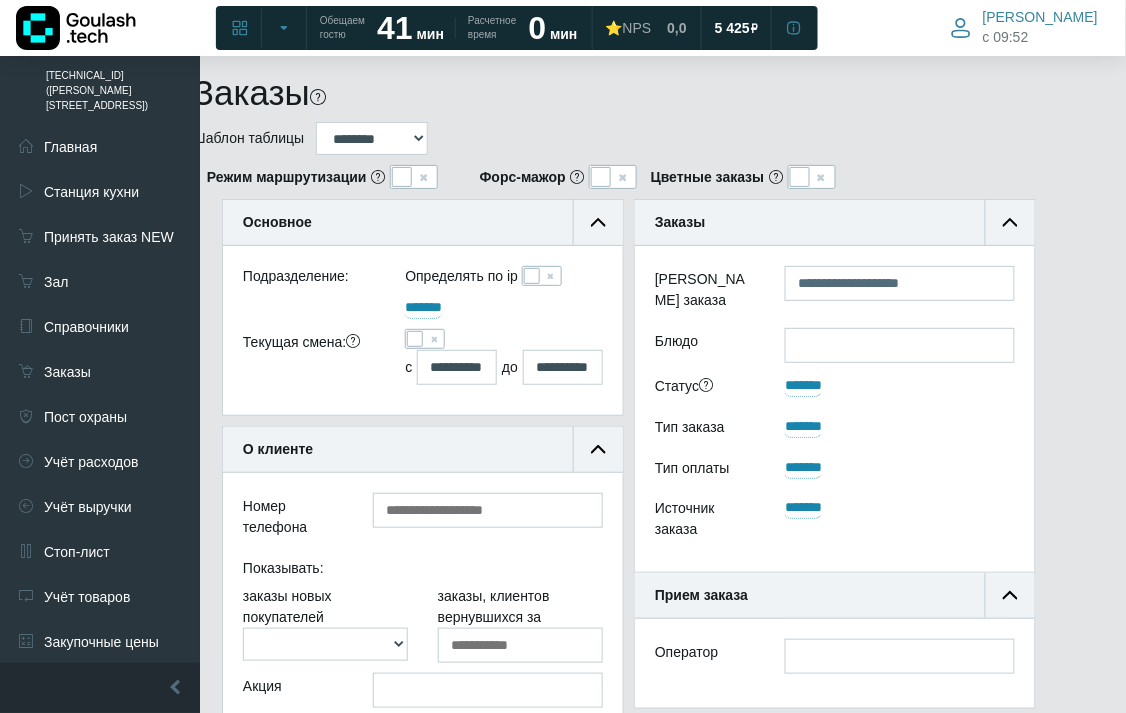 scroll, scrollTop: 12, scrollLeft: 12, axis: both 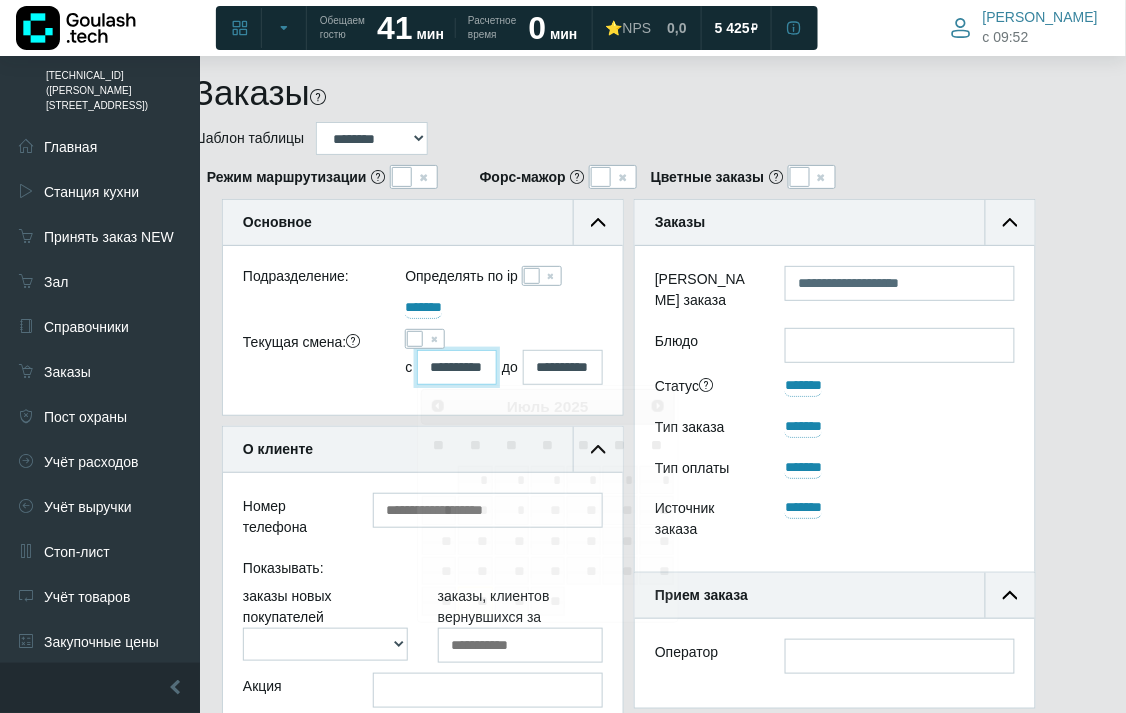 click on "**********" at bounding box center (457, 367) 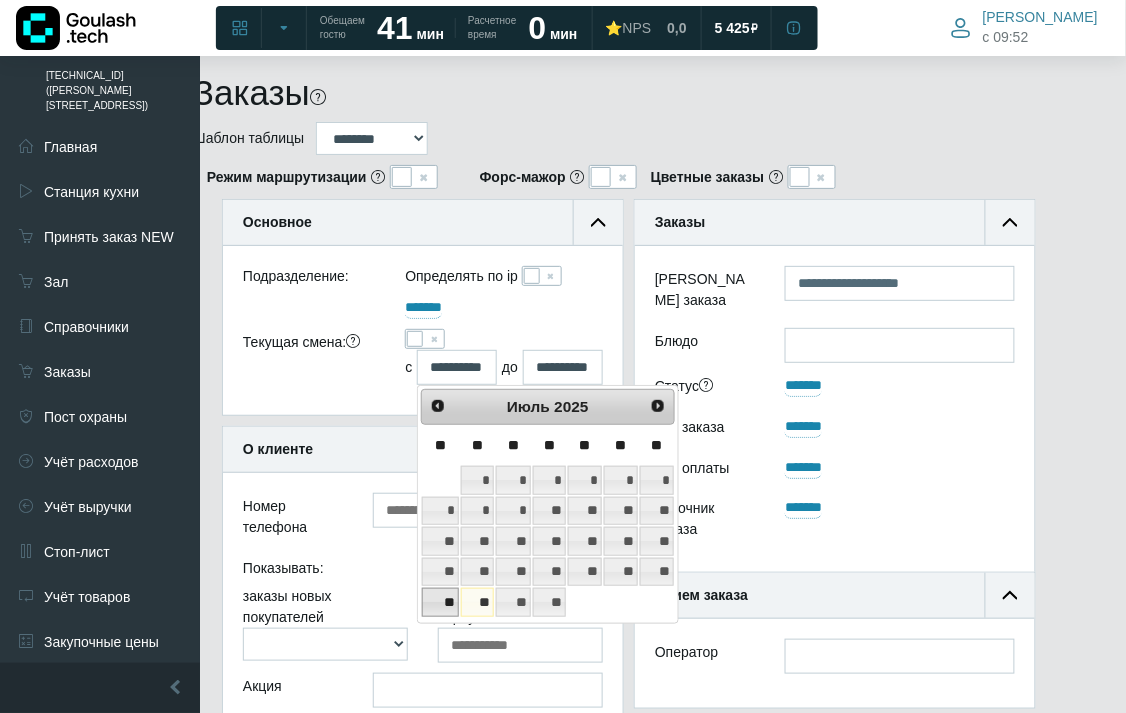 click on "**" at bounding box center (440, 602) 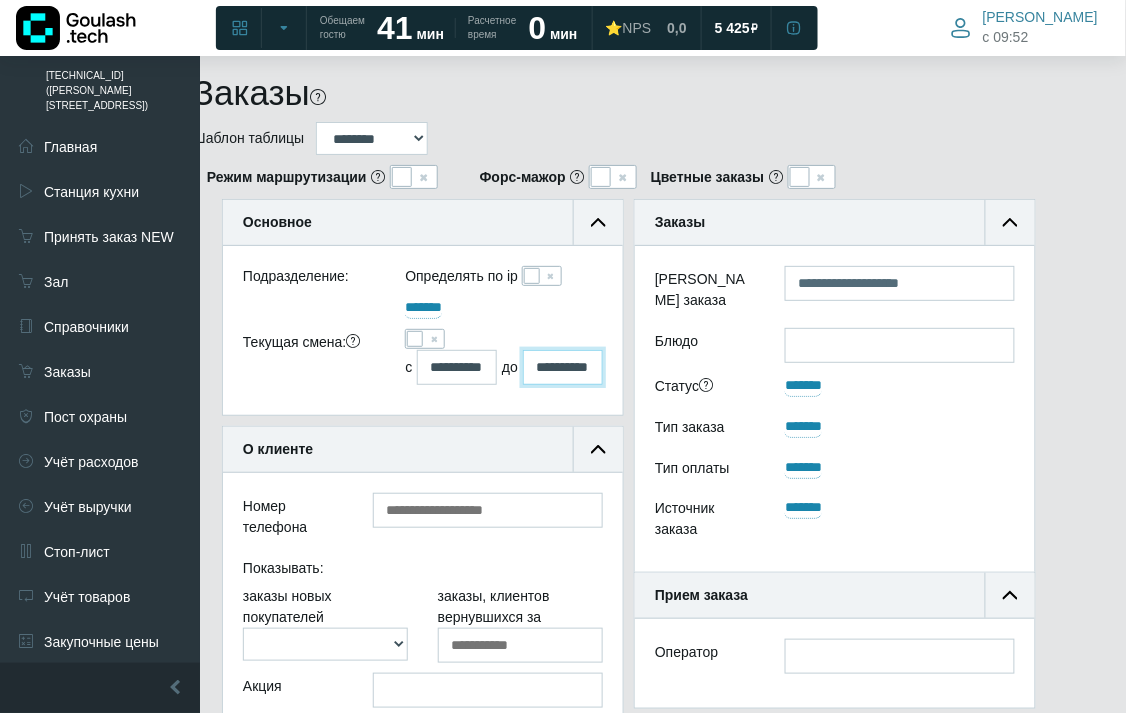 click on "**********" at bounding box center [563, 367] 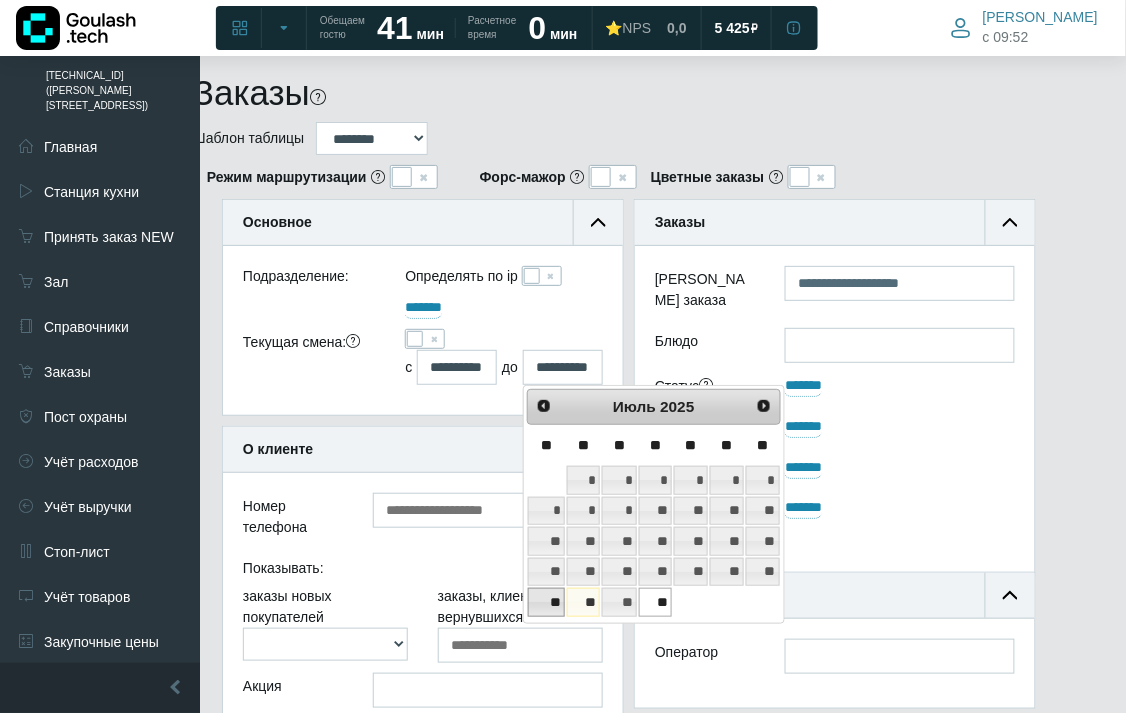 click on "**" at bounding box center (546, 602) 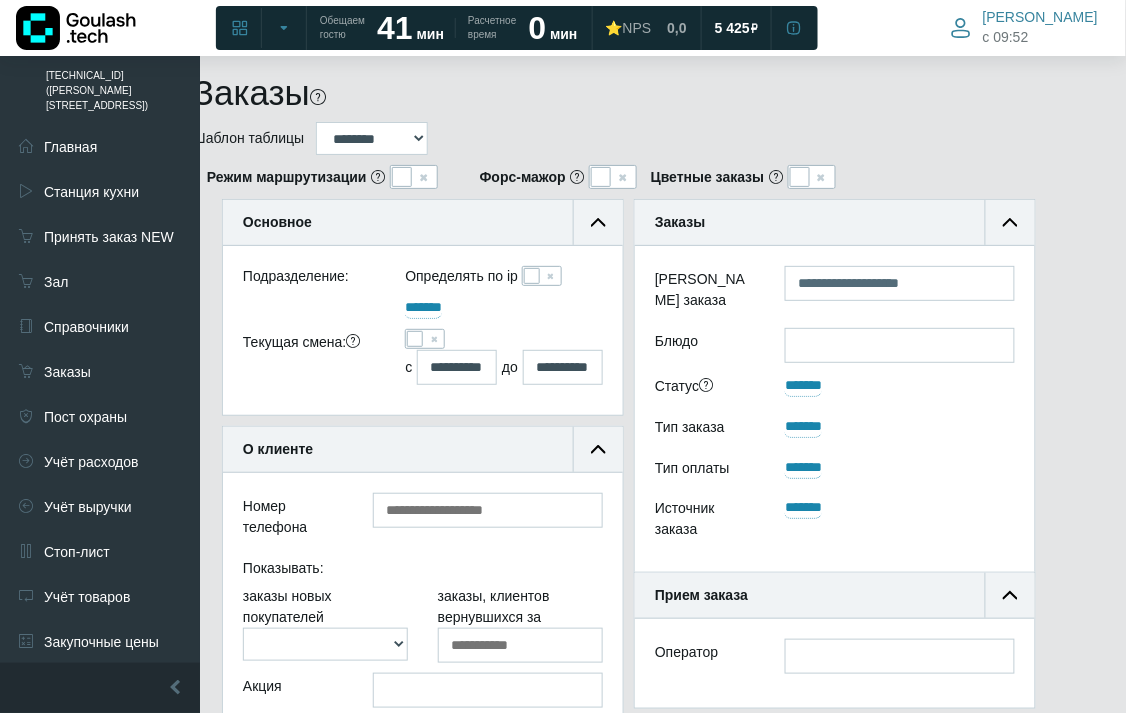 scroll, scrollTop: 222, scrollLeft: 38, axis: both 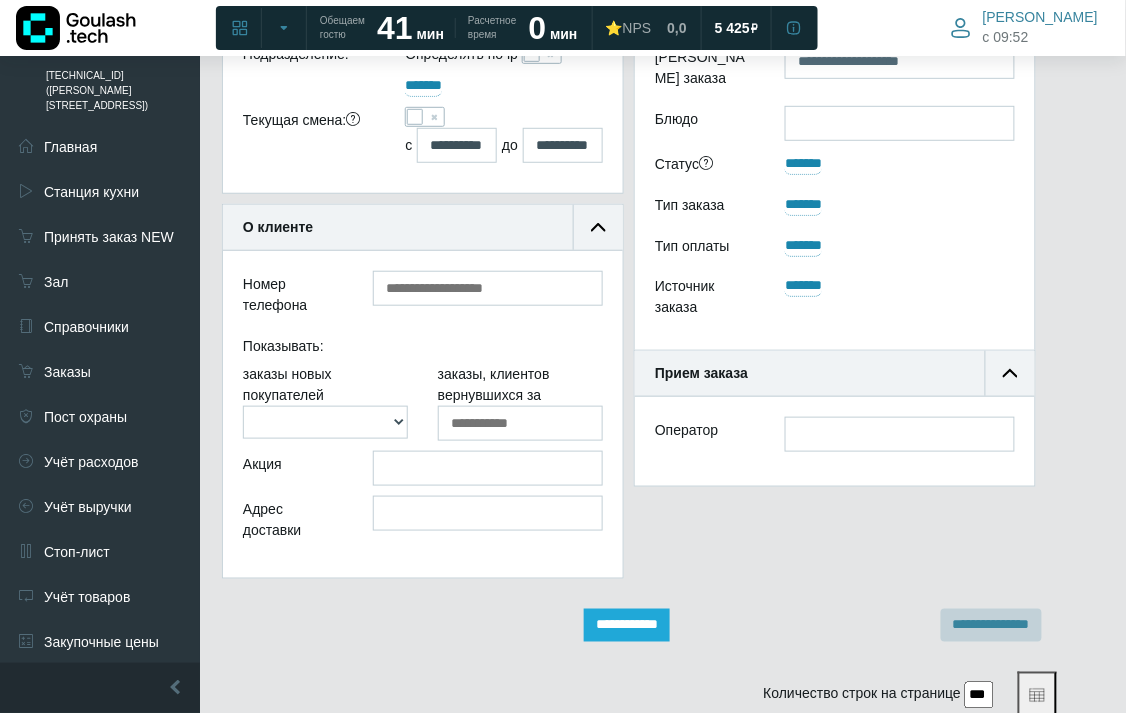 click on "**********" at bounding box center (627, 625) 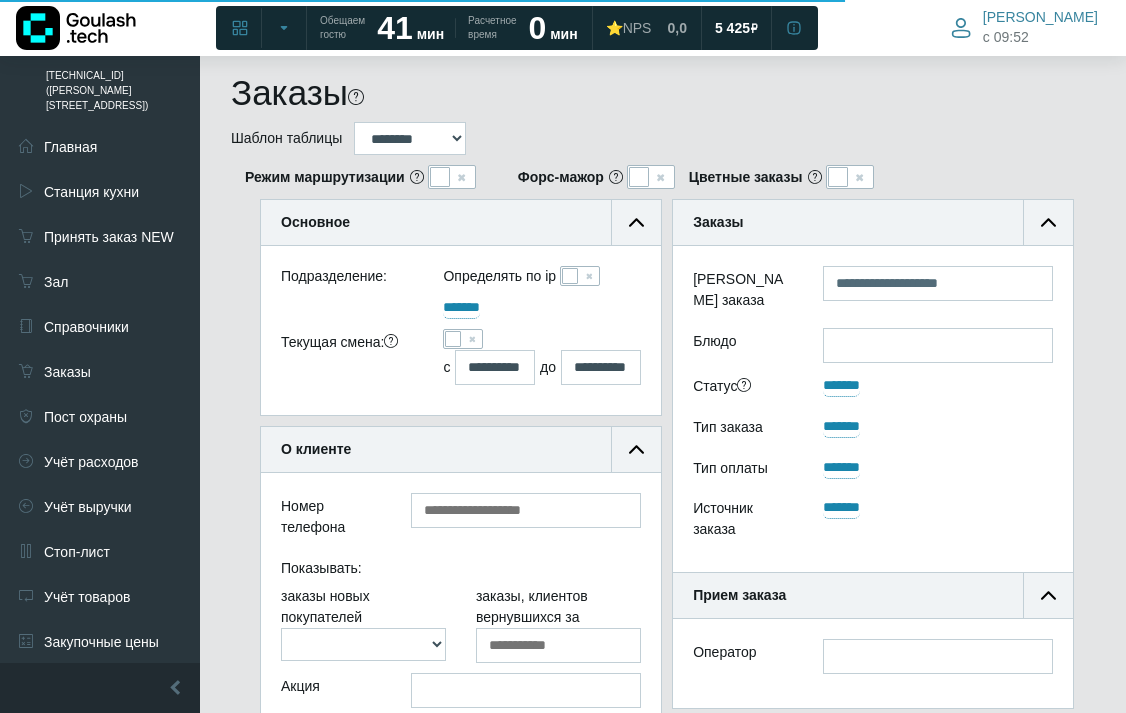 scroll, scrollTop: 0, scrollLeft: 0, axis: both 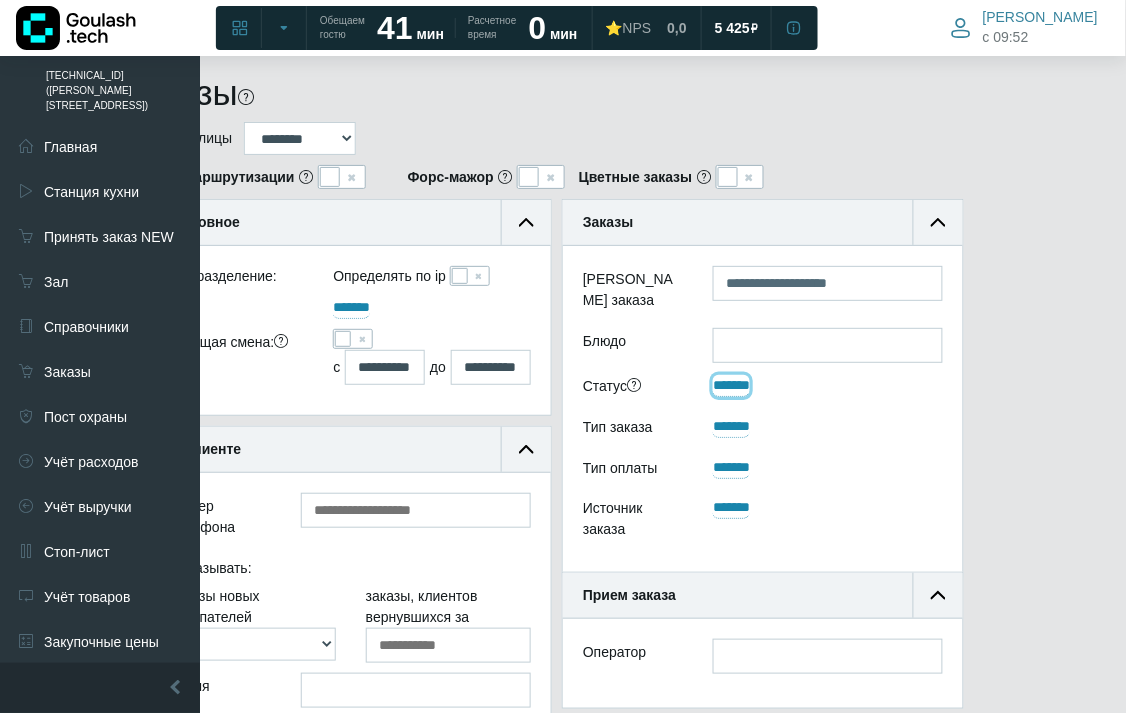 click on "*******" at bounding box center (731, 386) 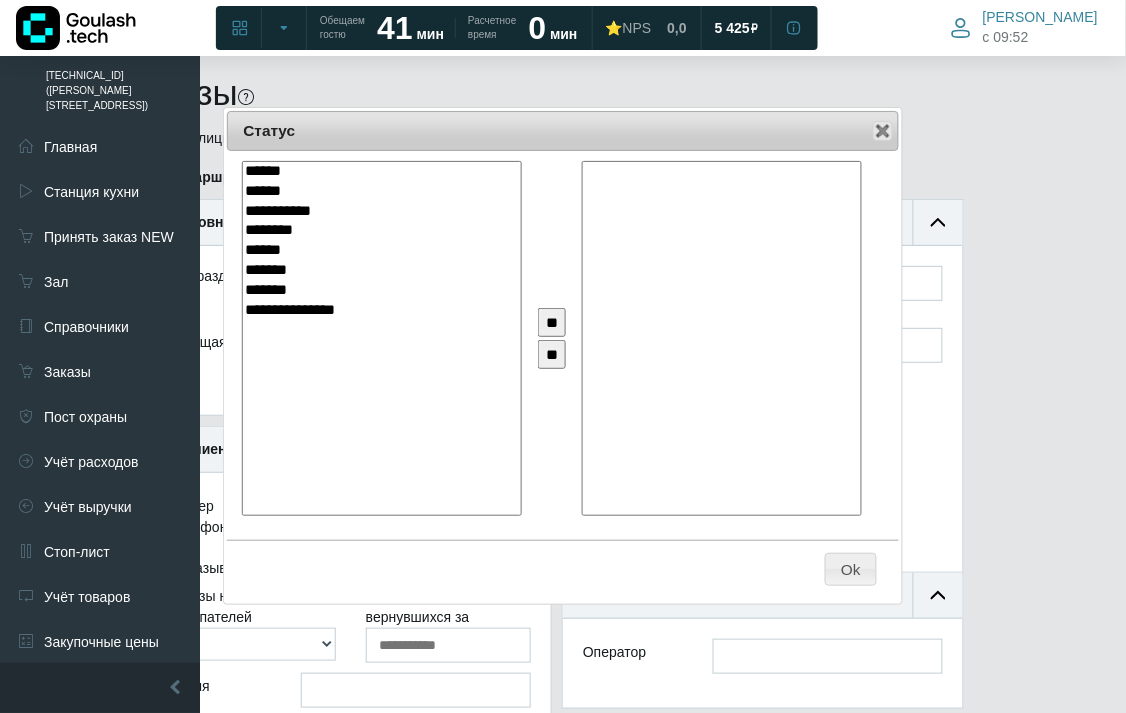 select on "**" 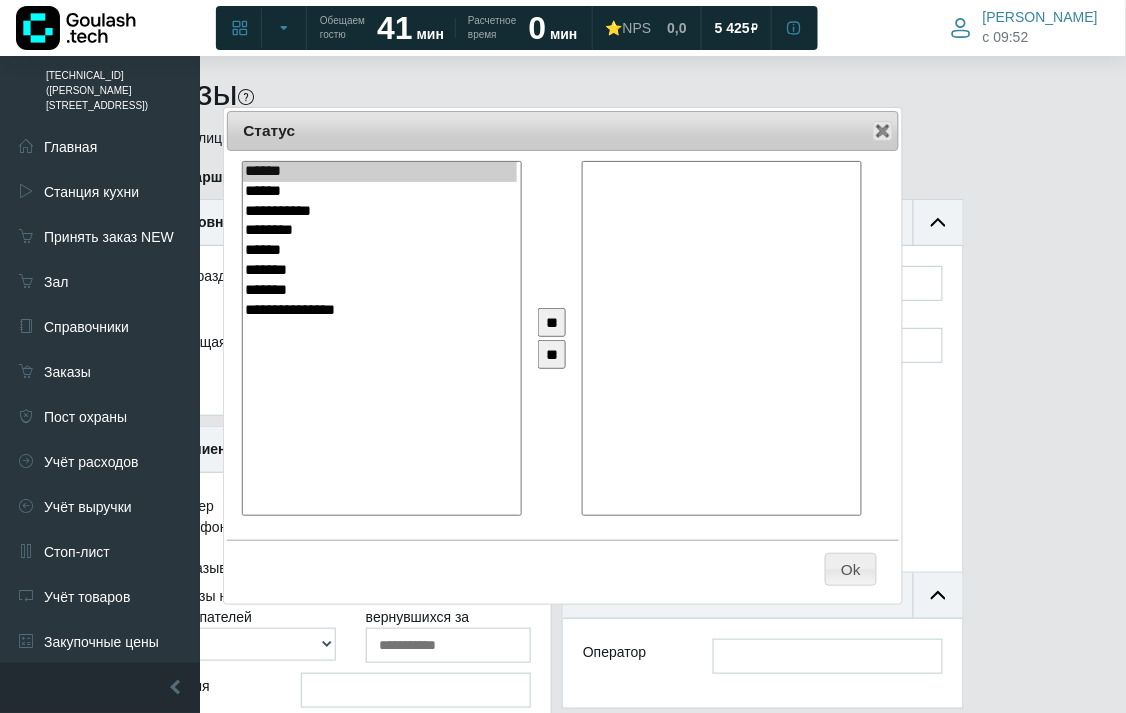 click on "********" at bounding box center (379, 231) 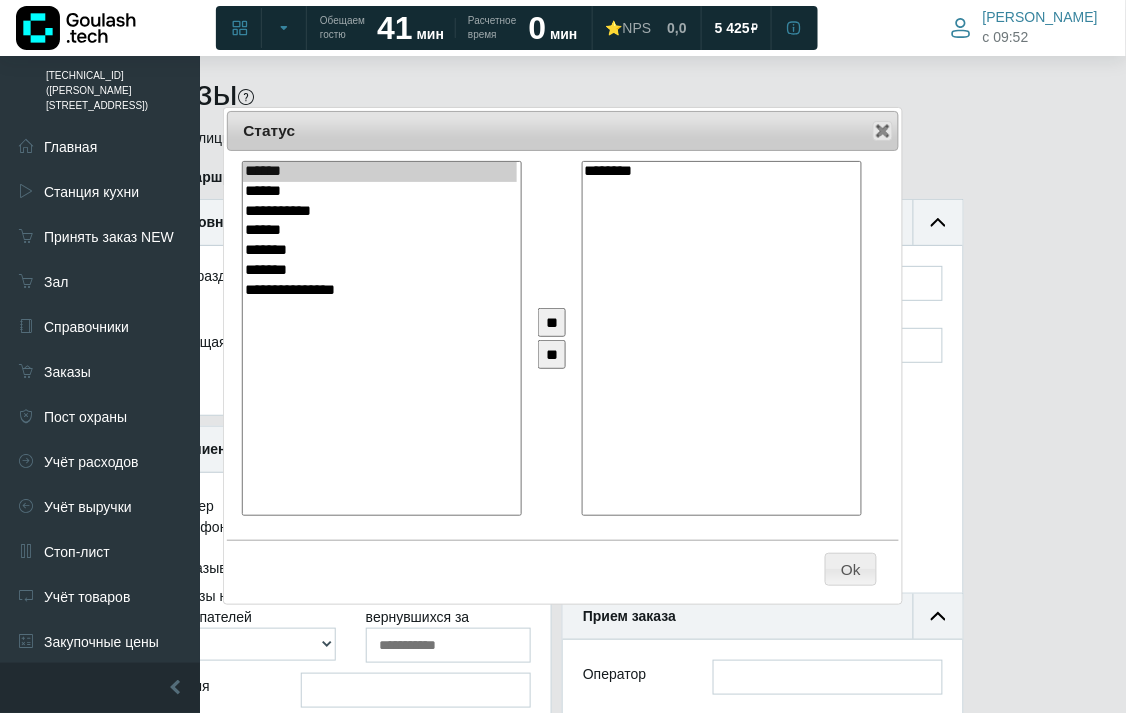 scroll, scrollTop: 12, scrollLeft: 12, axis: both 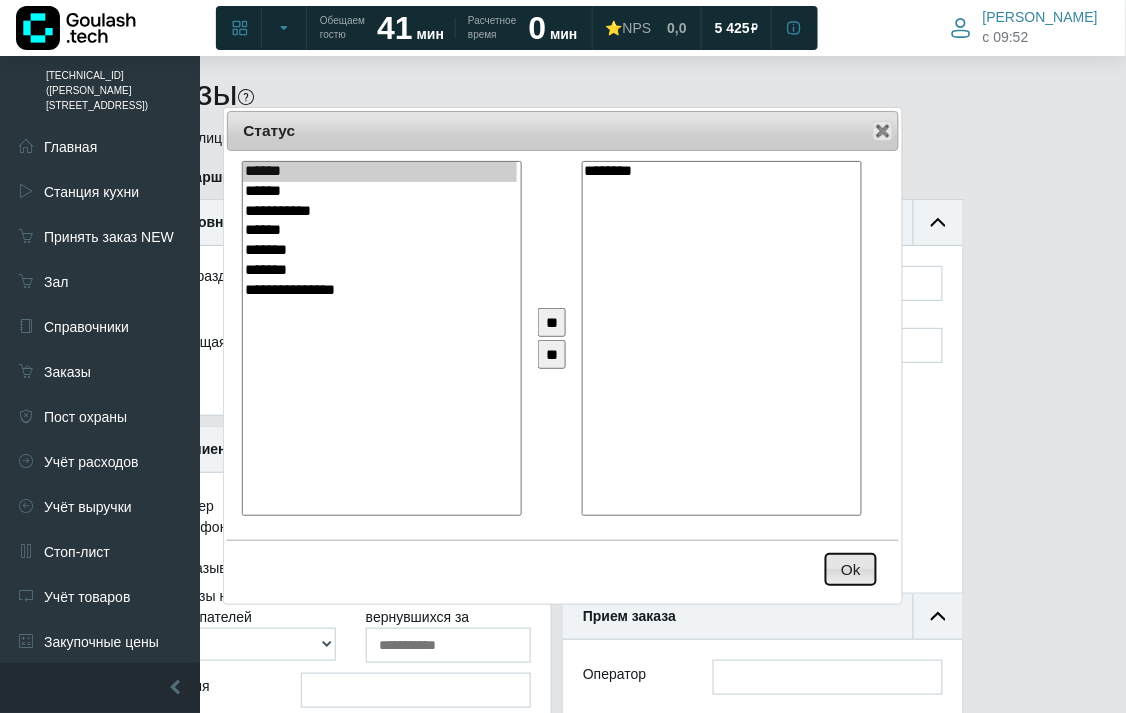 click on "Ok" at bounding box center [851, 569] 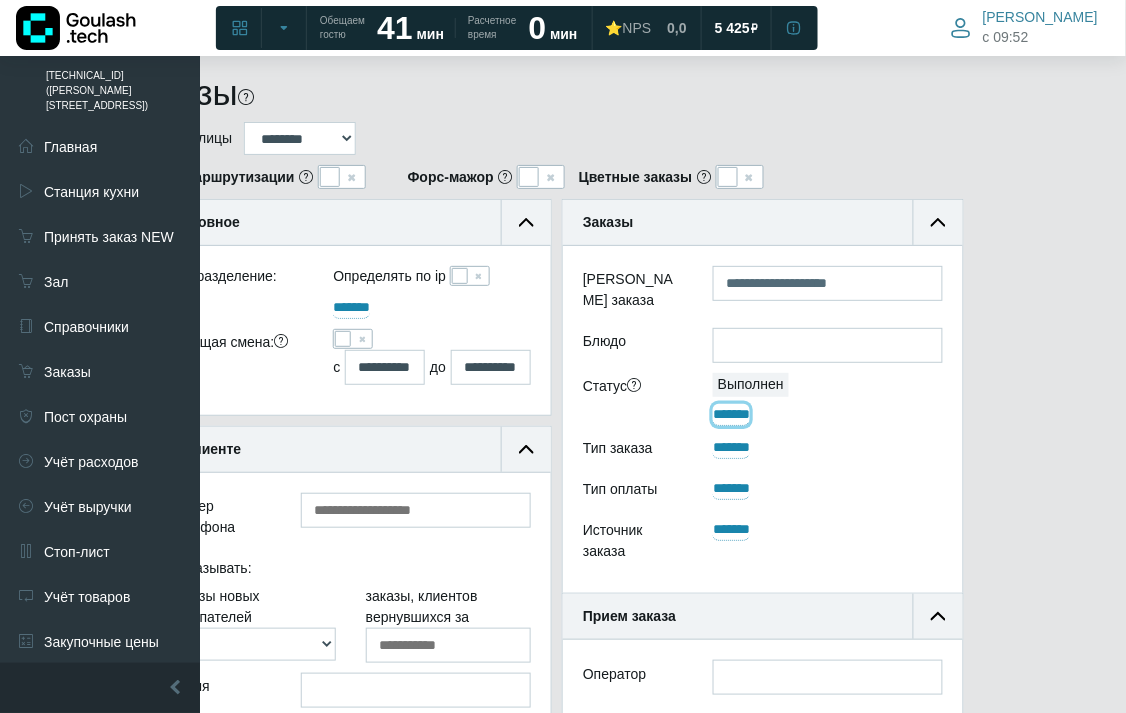 scroll, scrollTop: 222, scrollLeft: 110, axis: both 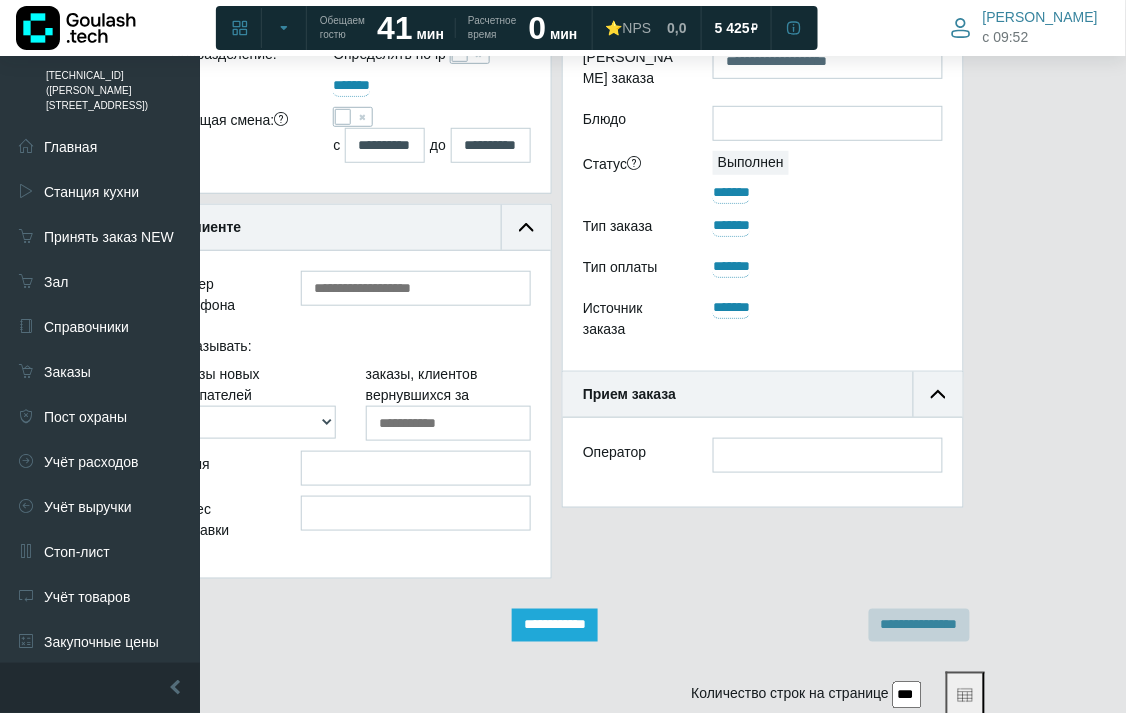 click on "**********" at bounding box center [555, 625] 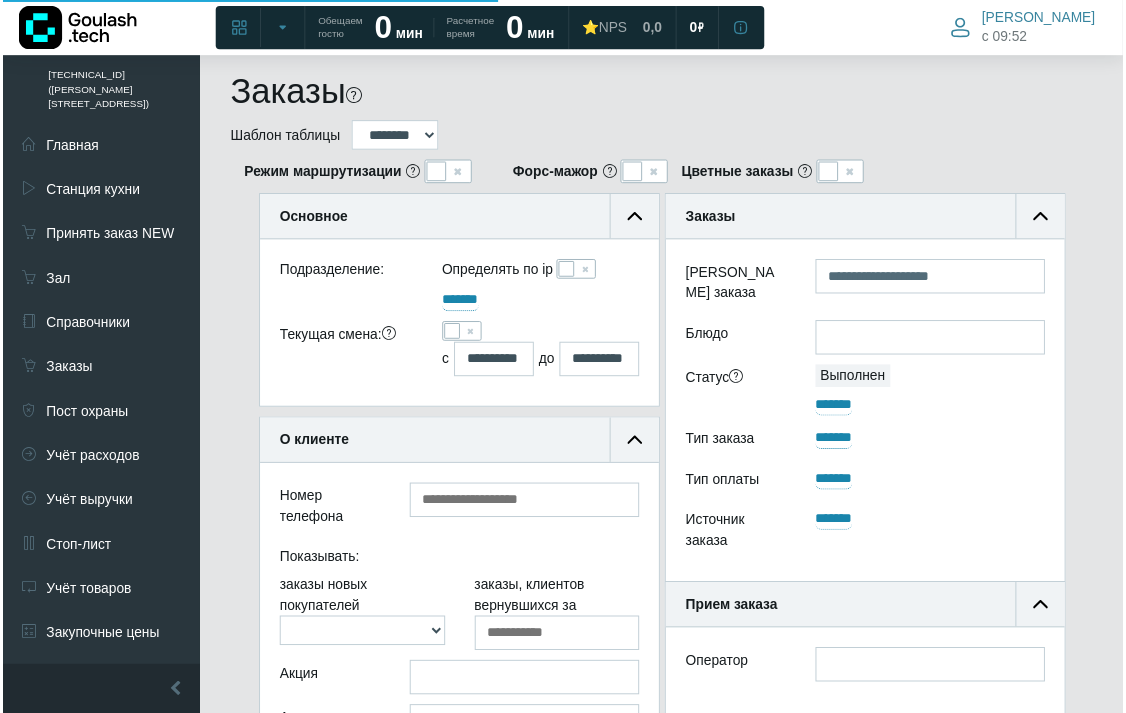 scroll, scrollTop: 0, scrollLeft: 0, axis: both 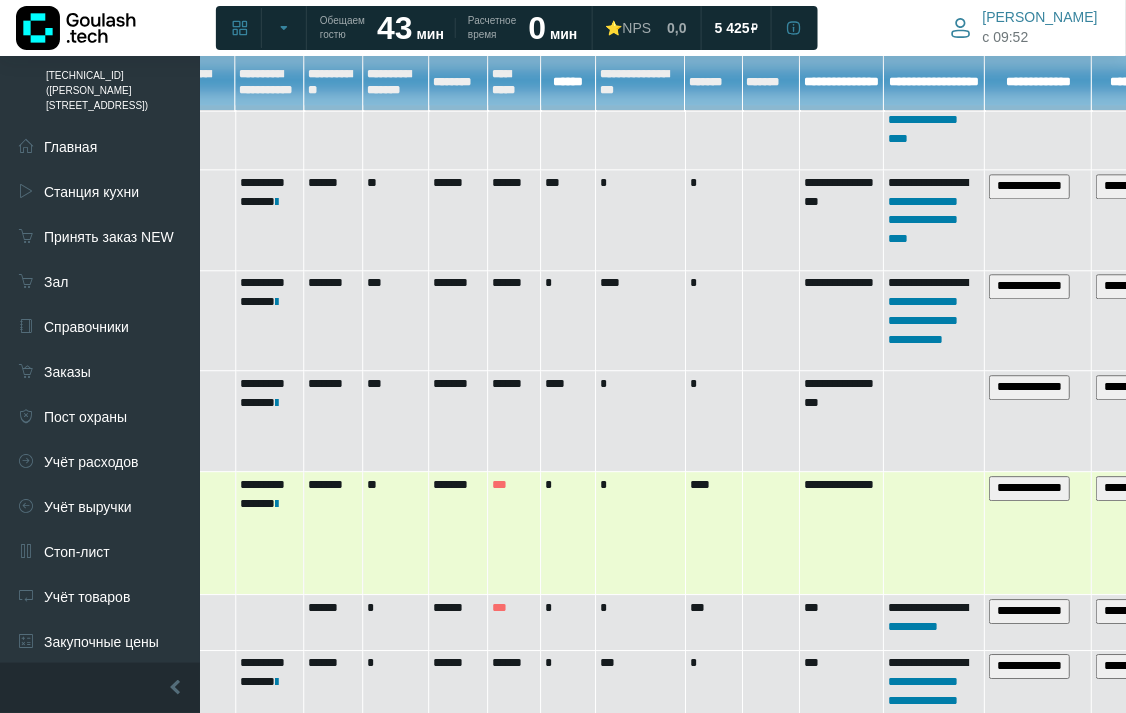 click on "*******" at bounding box center [458, 532] 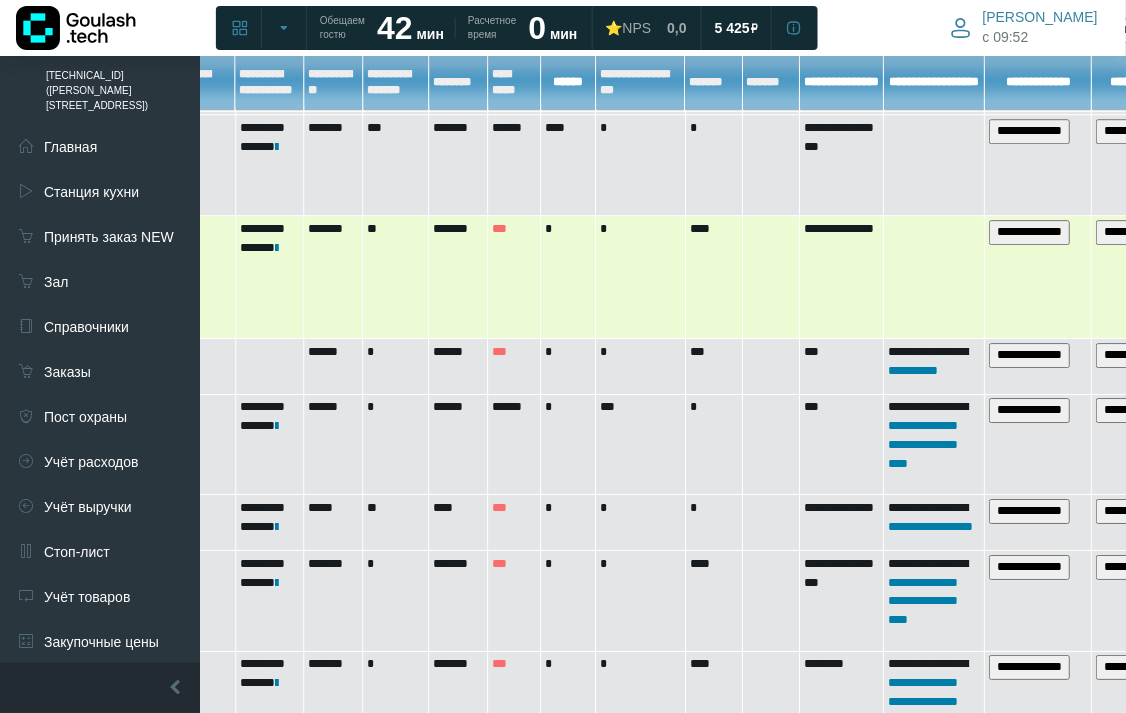 scroll, scrollTop: 2903, scrollLeft: 991, axis: both 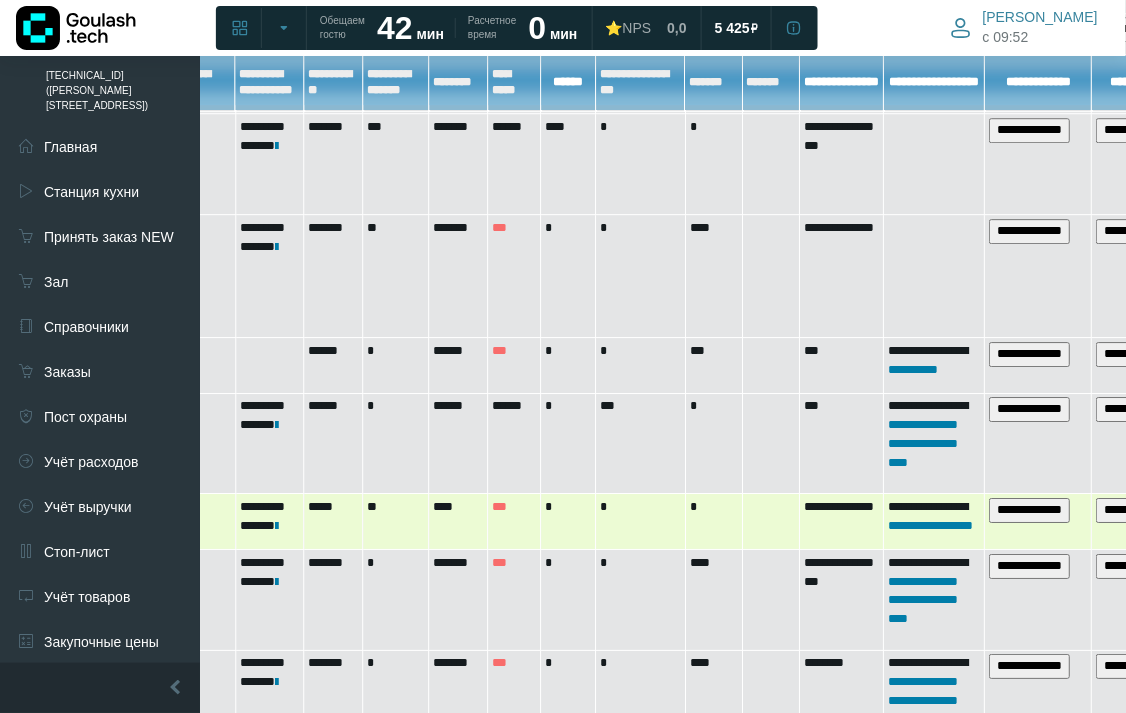 click on "****" at bounding box center (458, 521) 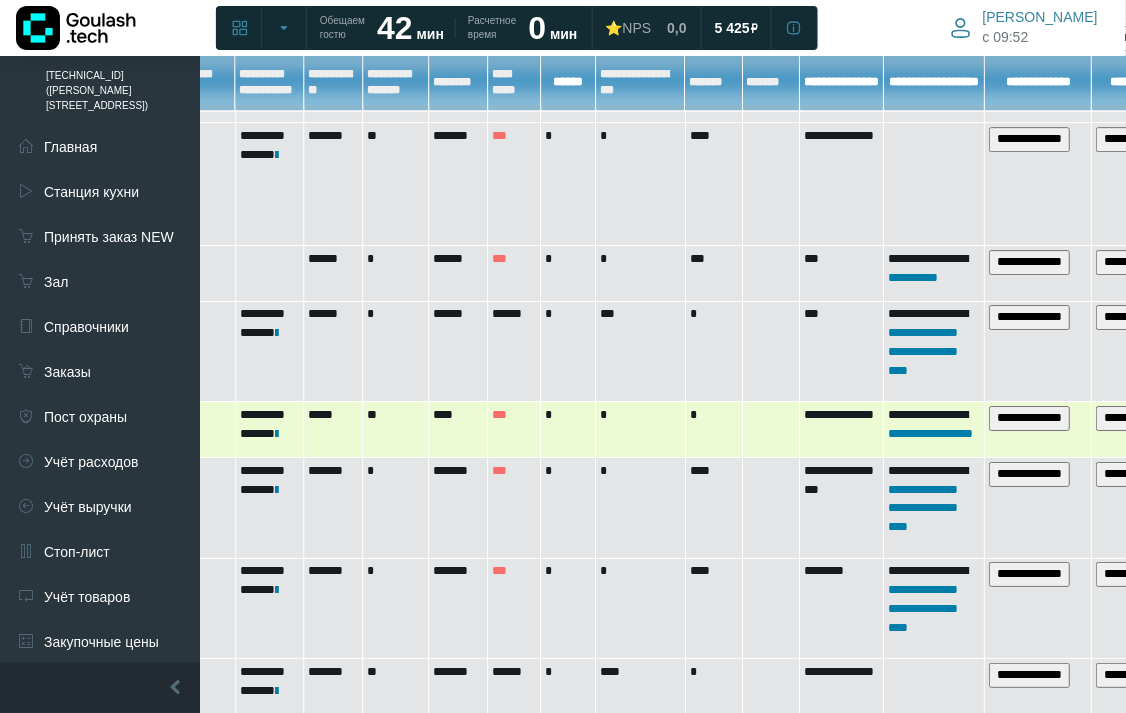scroll, scrollTop: 2996, scrollLeft: 991, axis: both 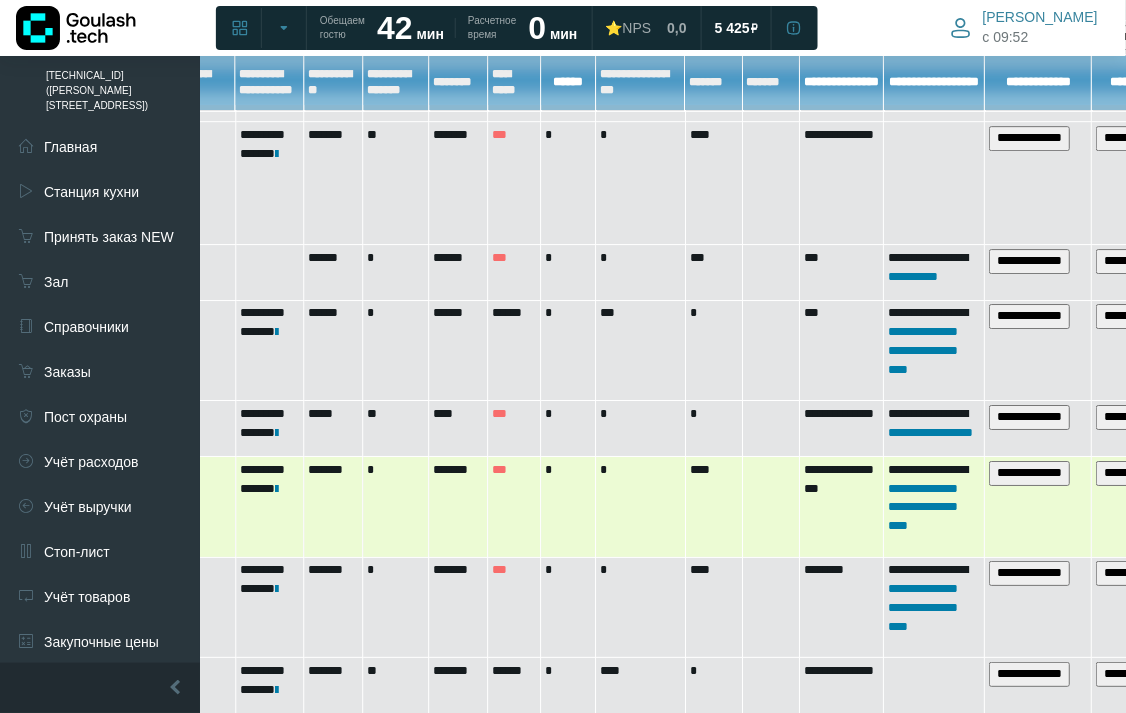 click on "*******" at bounding box center (458, 506) 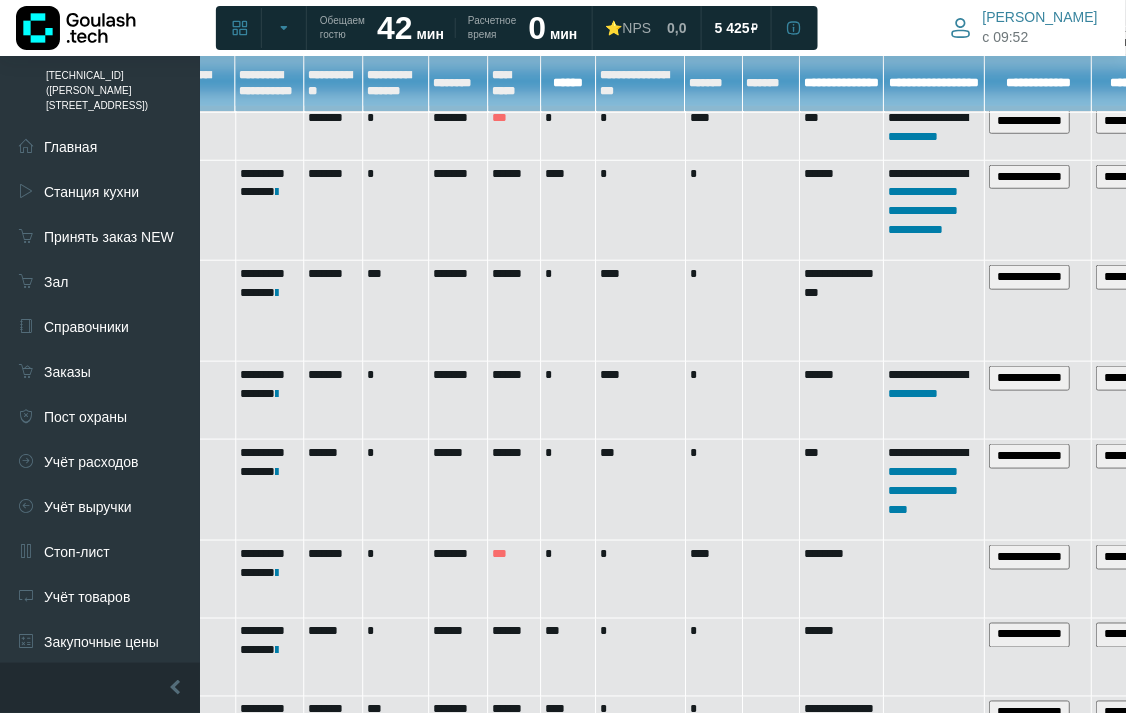 scroll, scrollTop: 3630, scrollLeft: 991, axis: both 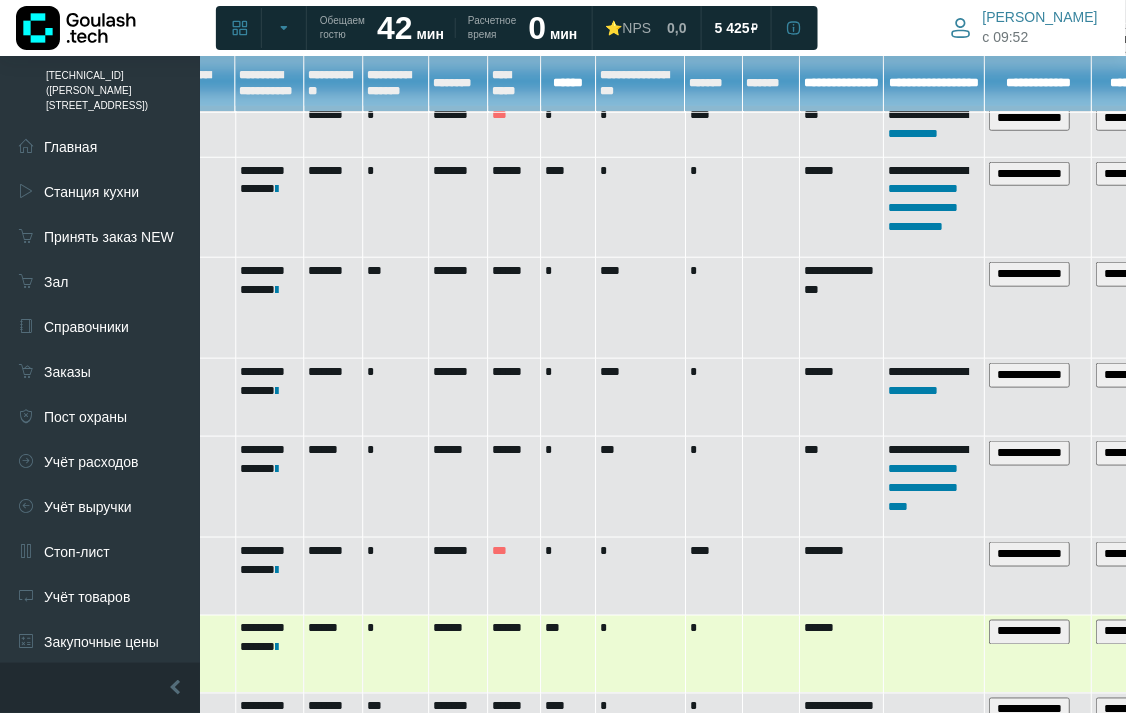 click on "******" at bounding box center (514, 654) 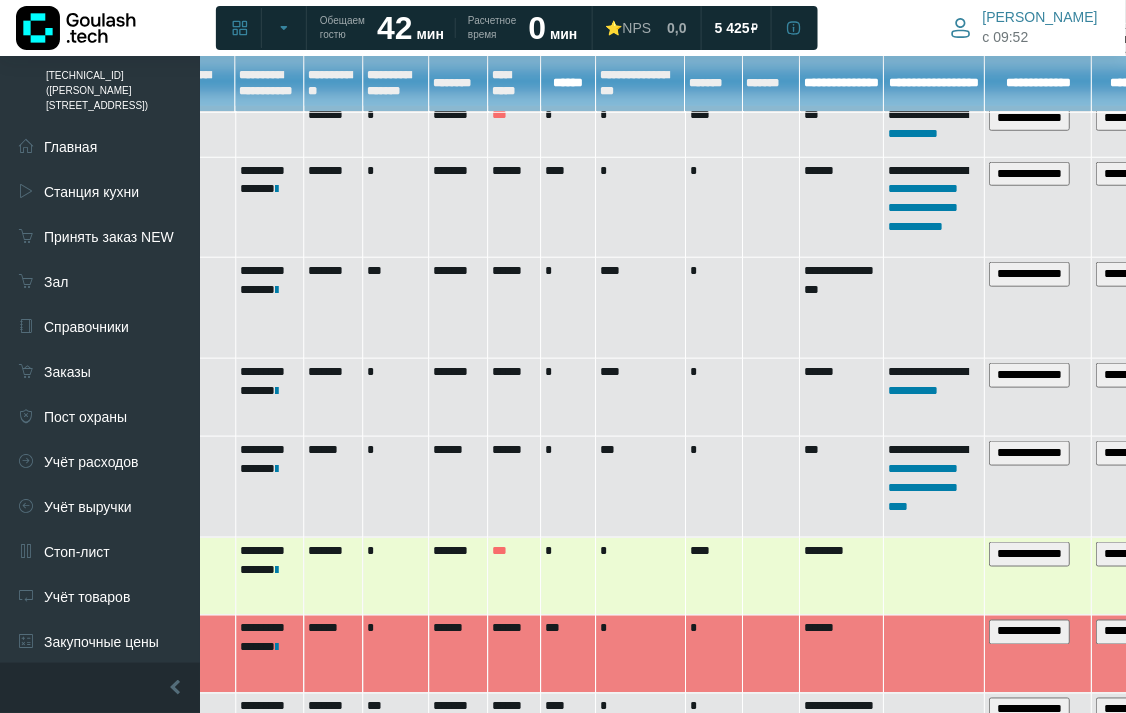 click on "***" at bounding box center (514, 576) 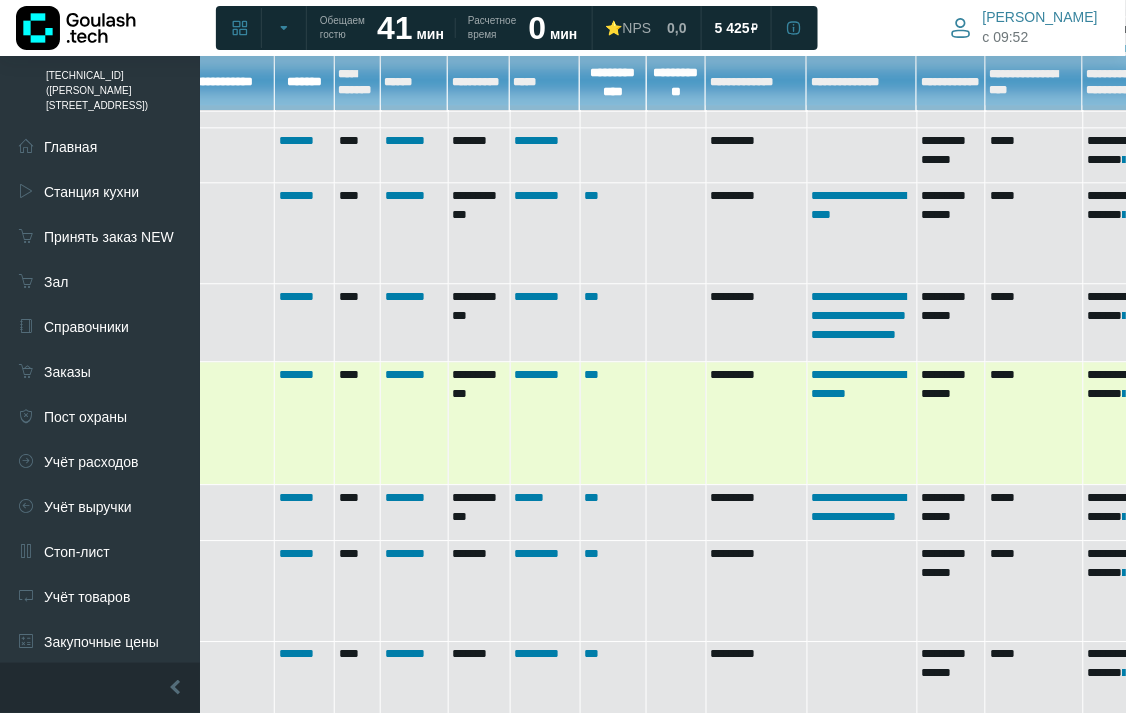 scroll, scrollTop: 4385, scrollLeft: 0, axis: vertical 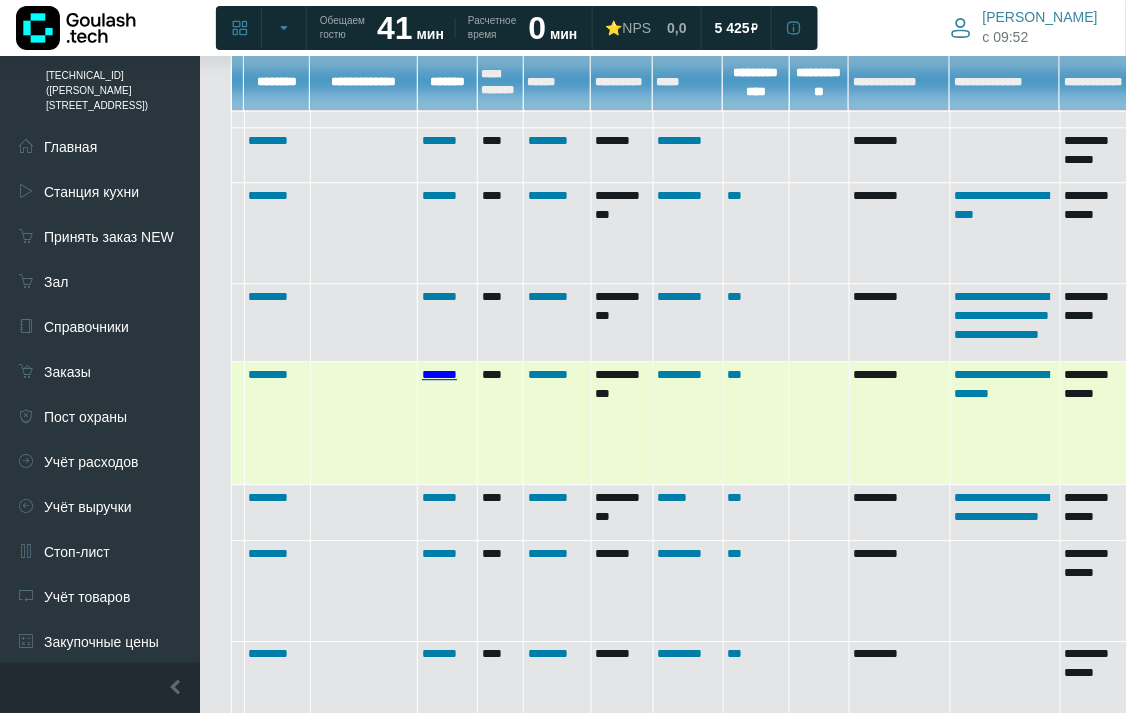 click on "*******" at bounding box center (439, 374) 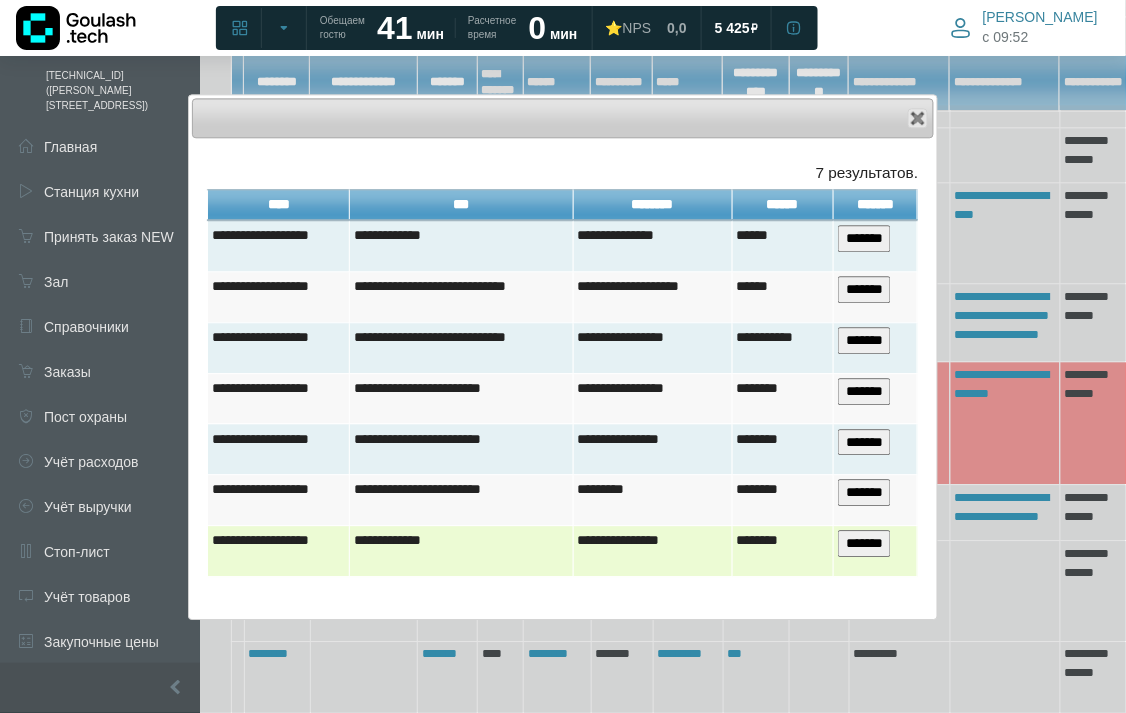 click on "*******" at bounding box center (864, 543) 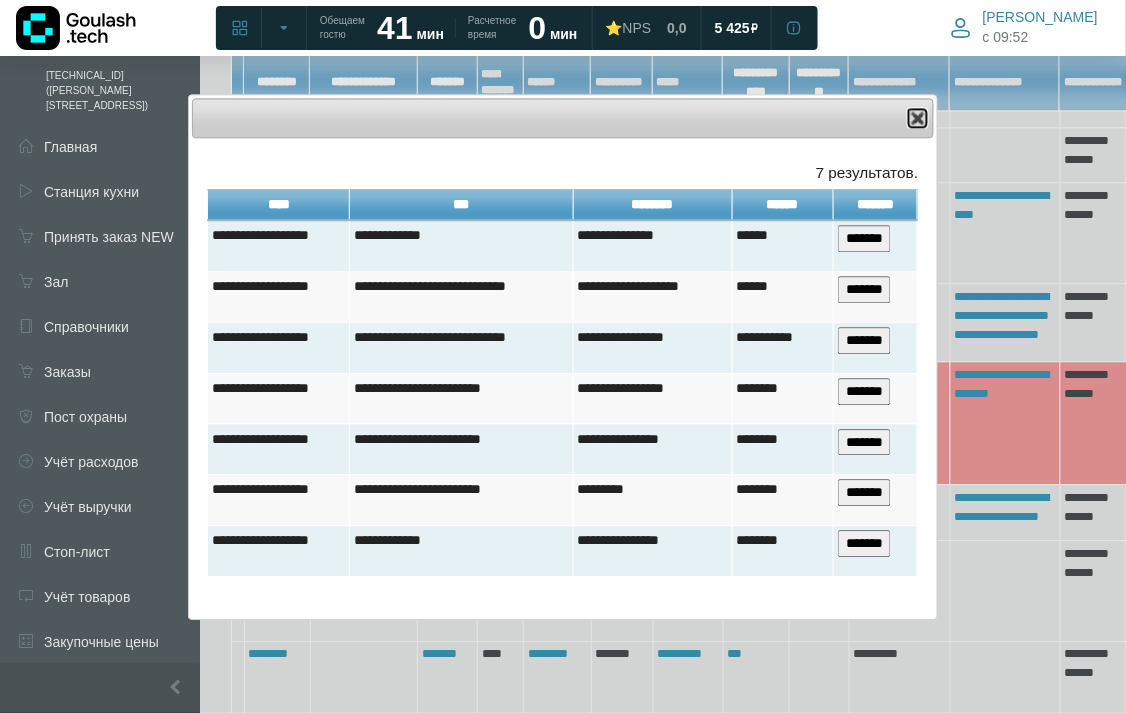 click at bounding box center (918, 118) 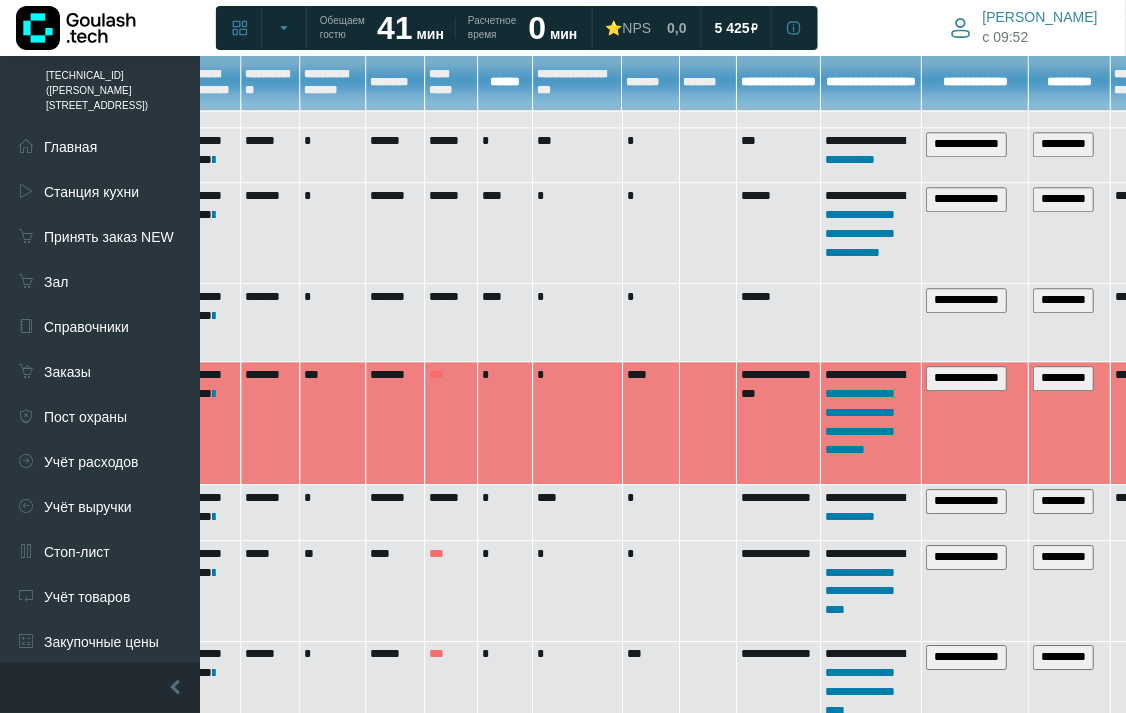 scroll, scrollTop: 4385, scrollLeft: 1058, axis: both 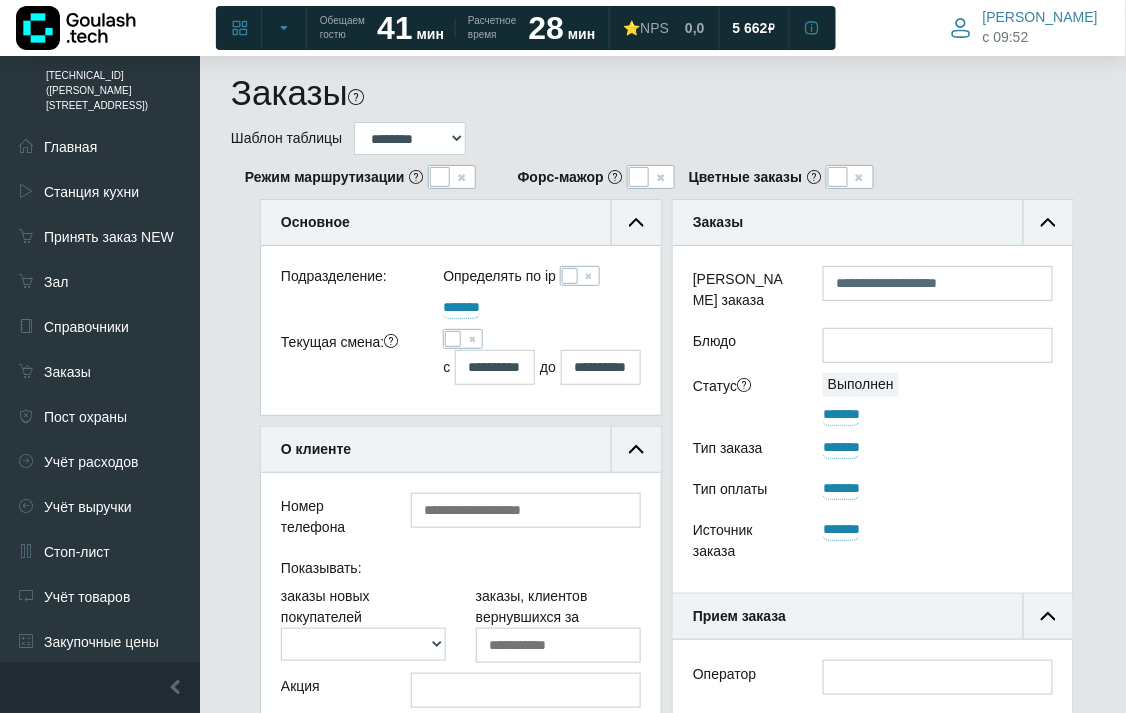 click on "**********" at bounding box center [541, 357] 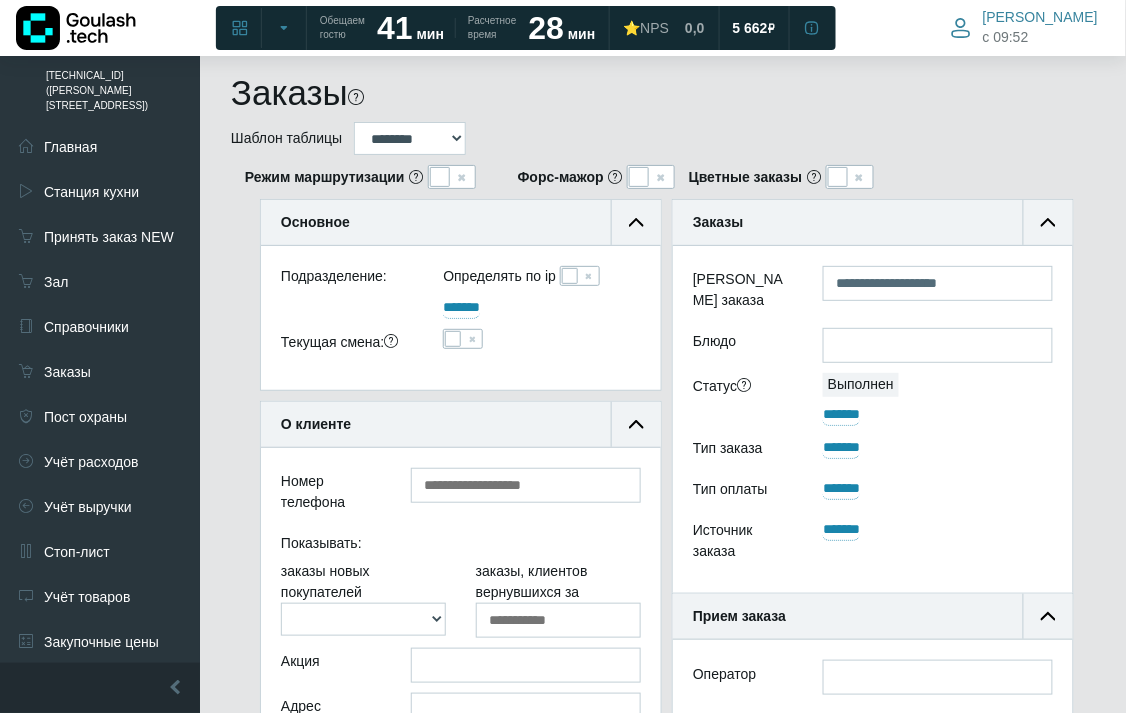 scroll, scrollTop: 188, scrollLeft: 400, axis: both 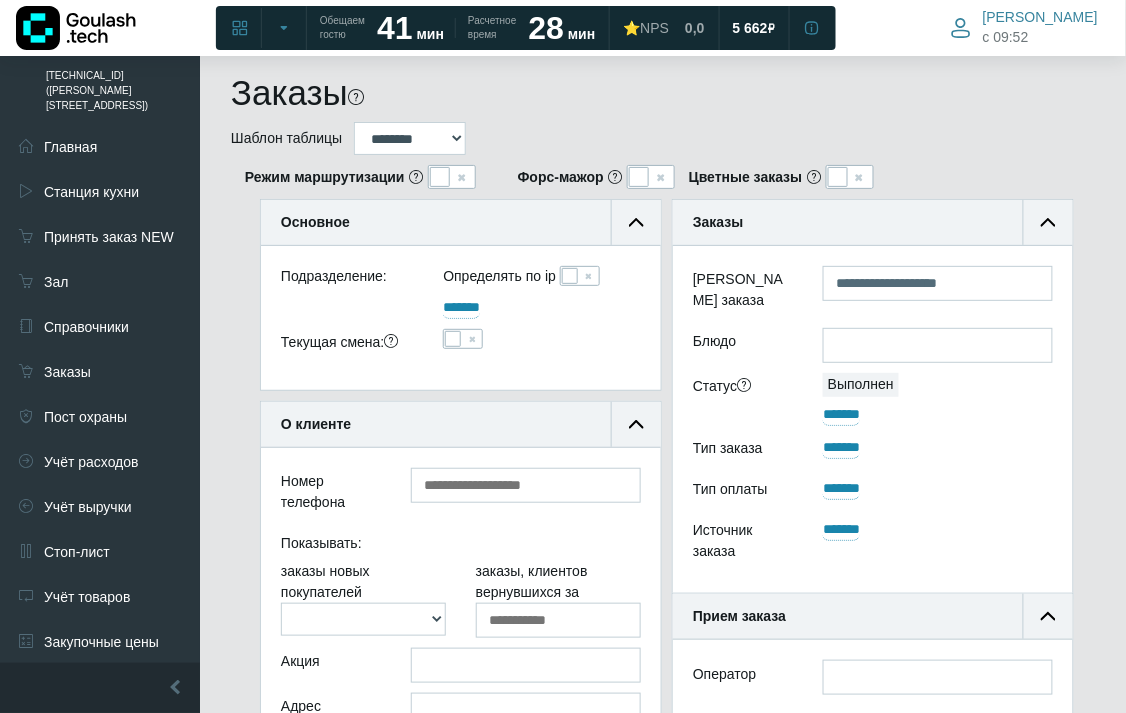 click on "Выполнен" at bounding box center (861, 385) 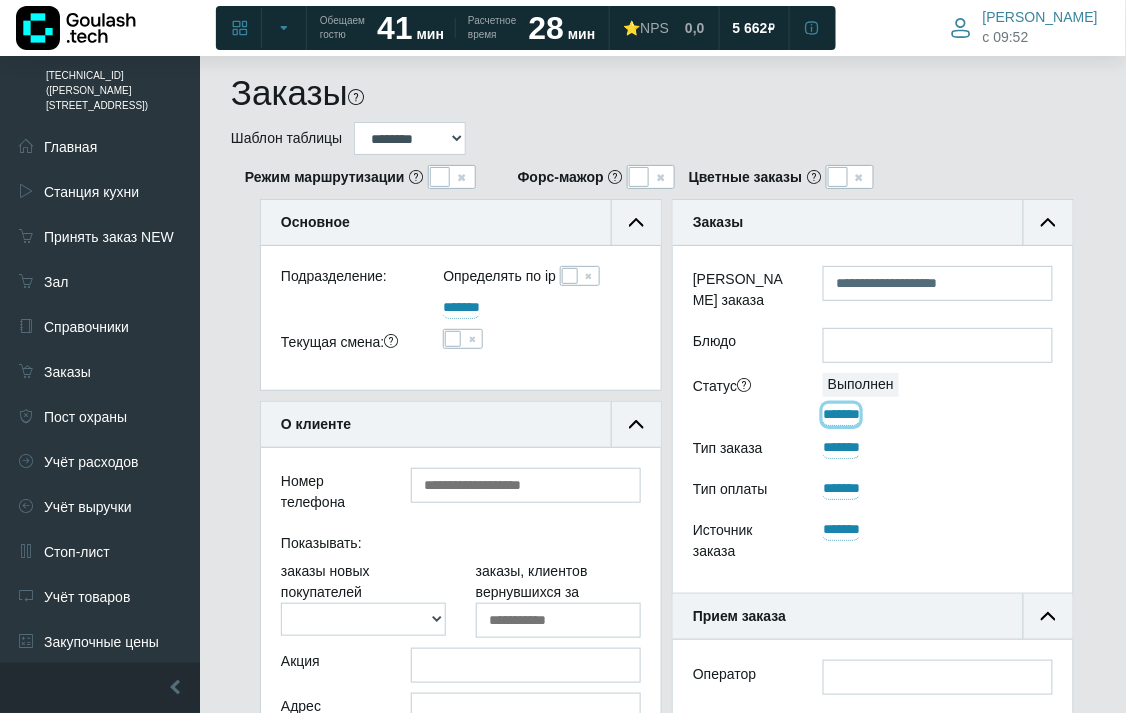 click on "*******" at bounding box center [841, 415] 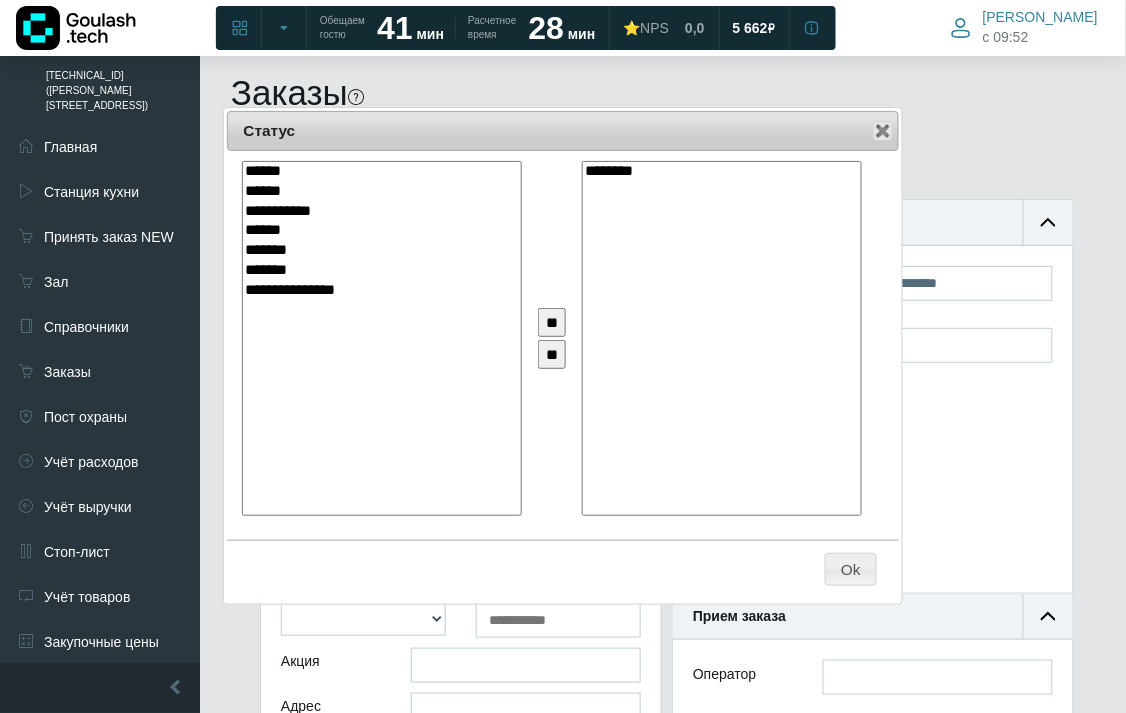 select on "**" 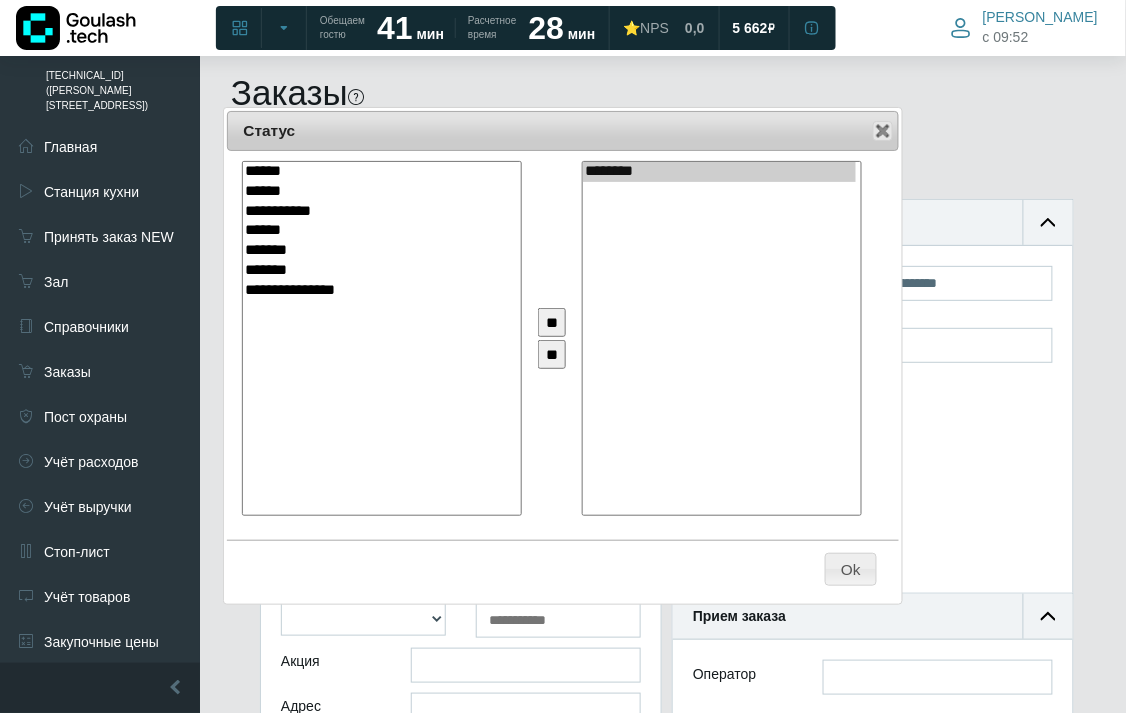 click on "********" at bounding box center (719, 172) 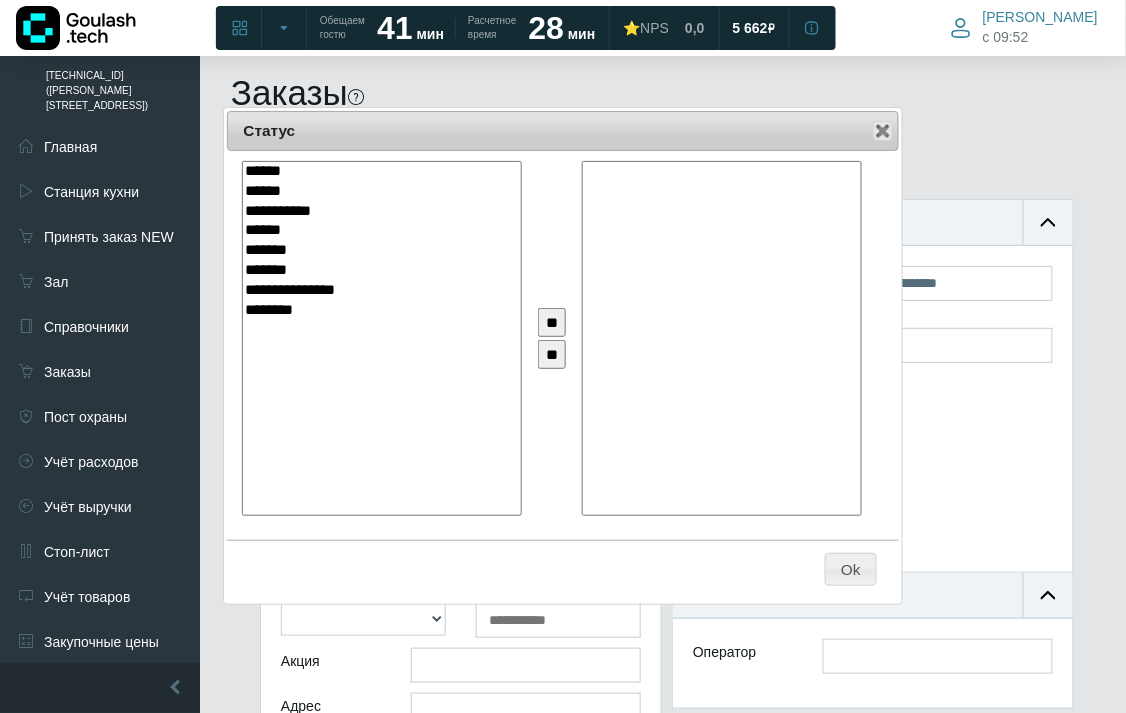 scroll, scrollTop: 361, scrollLeft: 400, axis: both 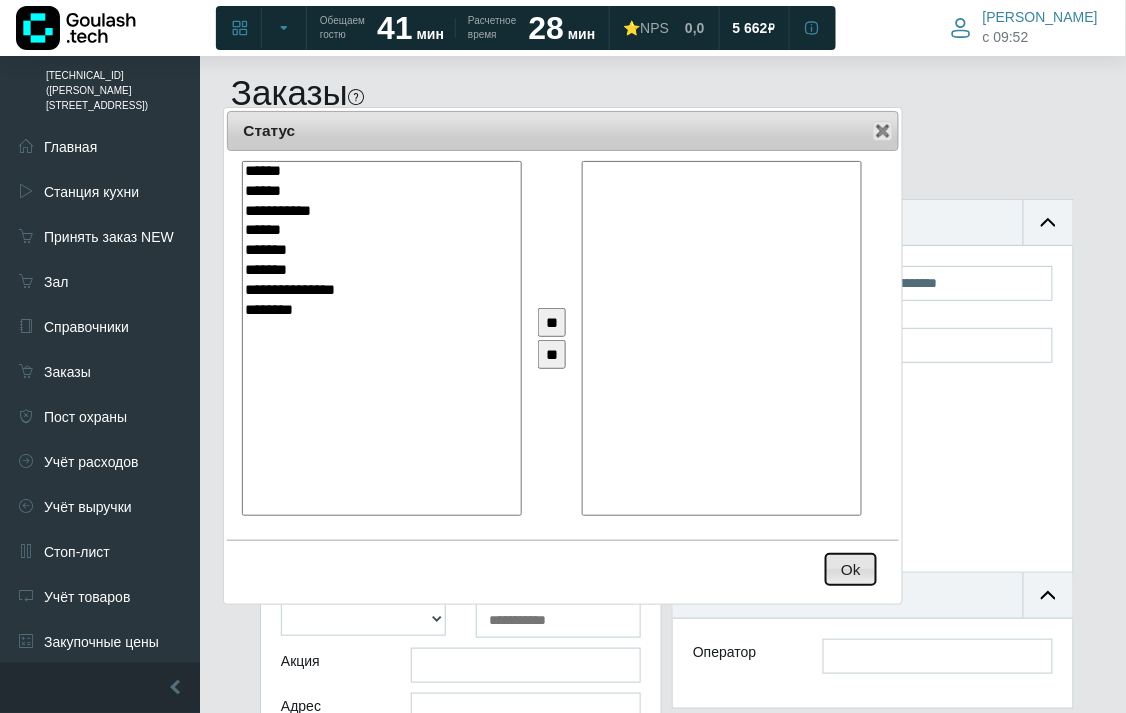 click on "Ok" at bounding box center (851, 569) 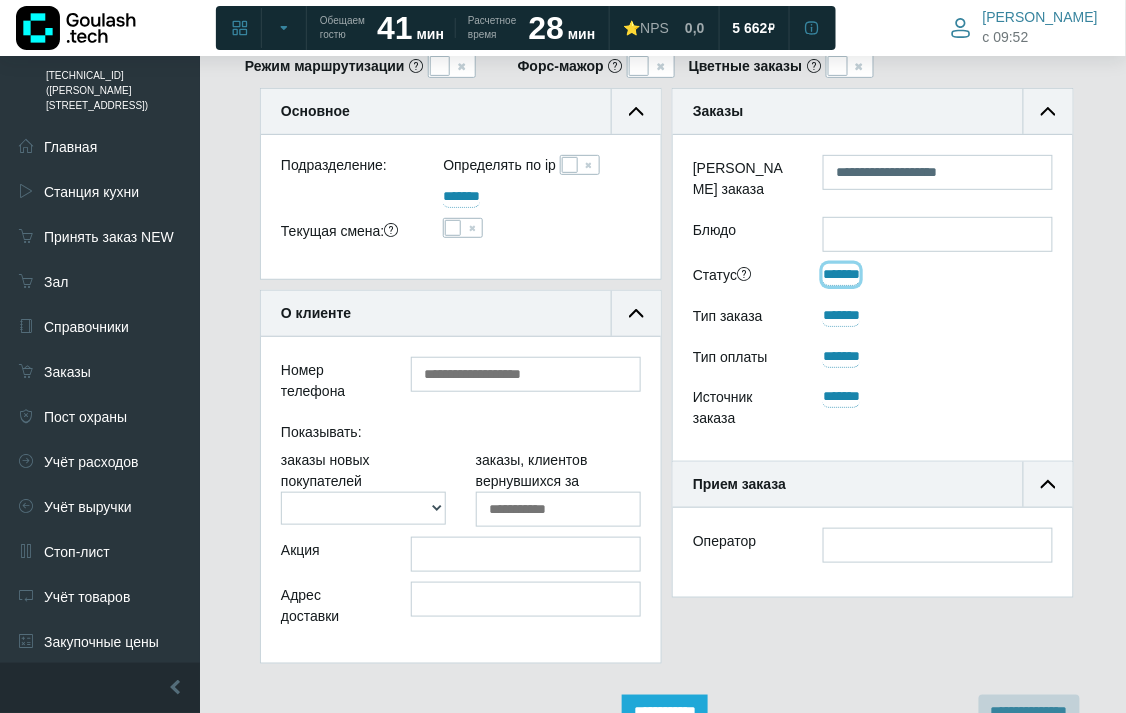 scroll, scrollTop: 333, scrollLeft: 0, axis: vertical 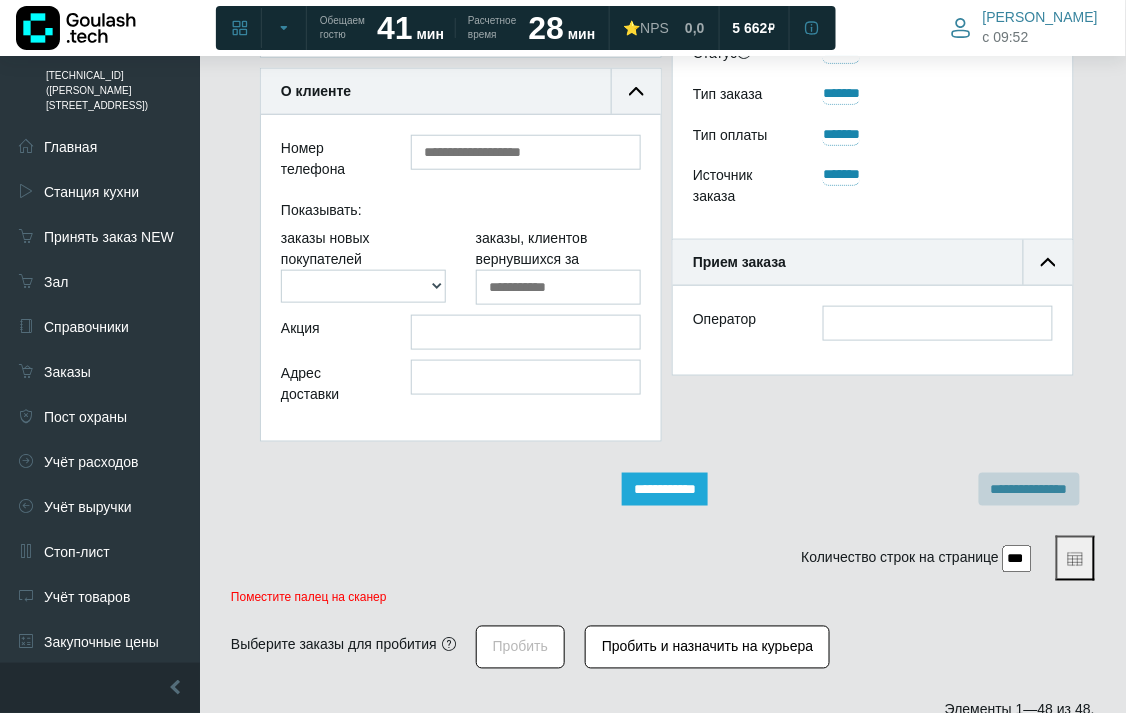 click on "**********" at bounding box center [665, 489] 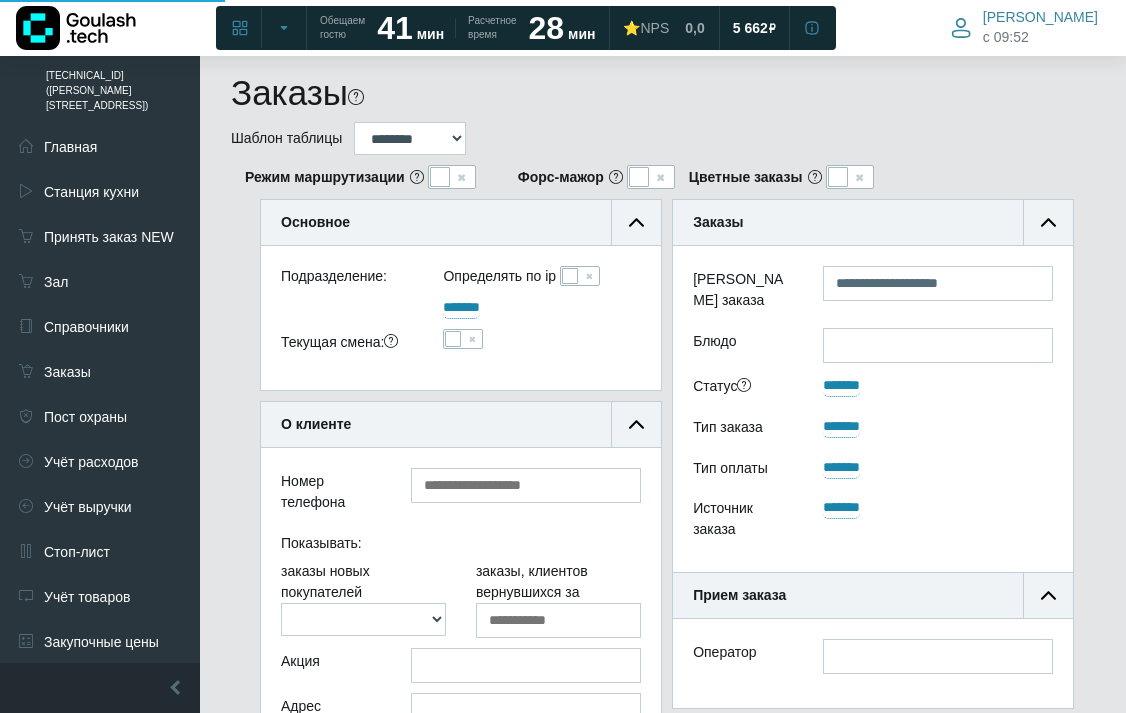 scroll, scrollTop: 0, scrollLeft: 0, axis: both 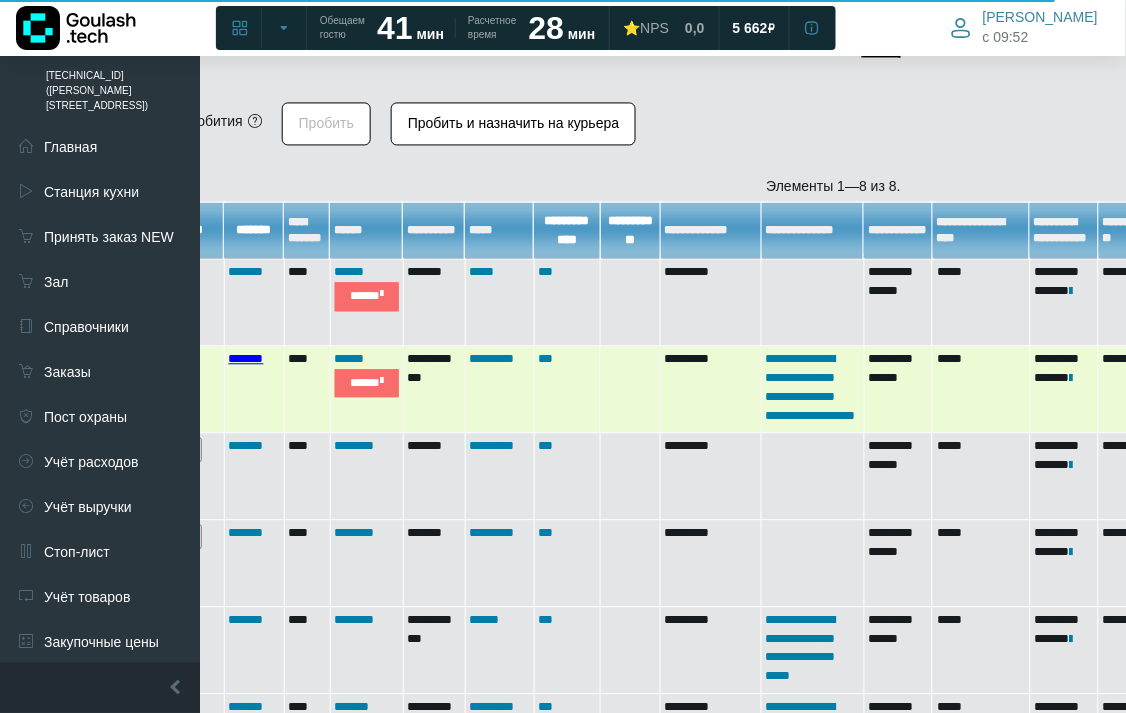 click on "*******" at bounding box center (246, 358) 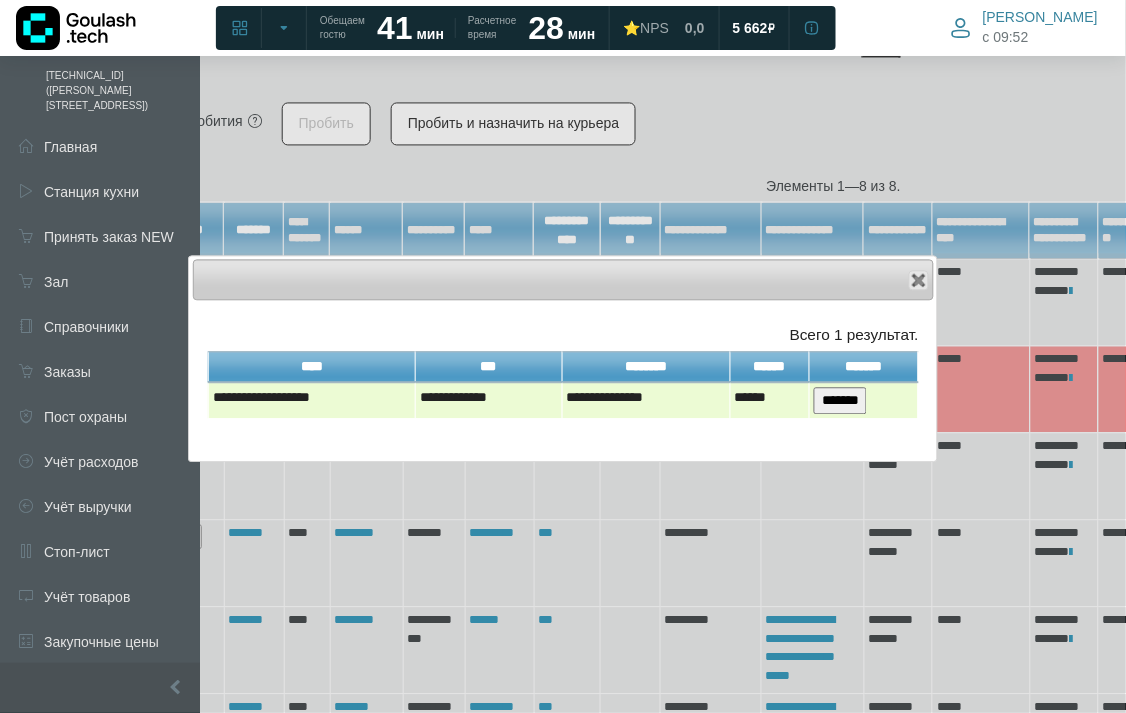click on "*******" at bounding box center [840, 400] 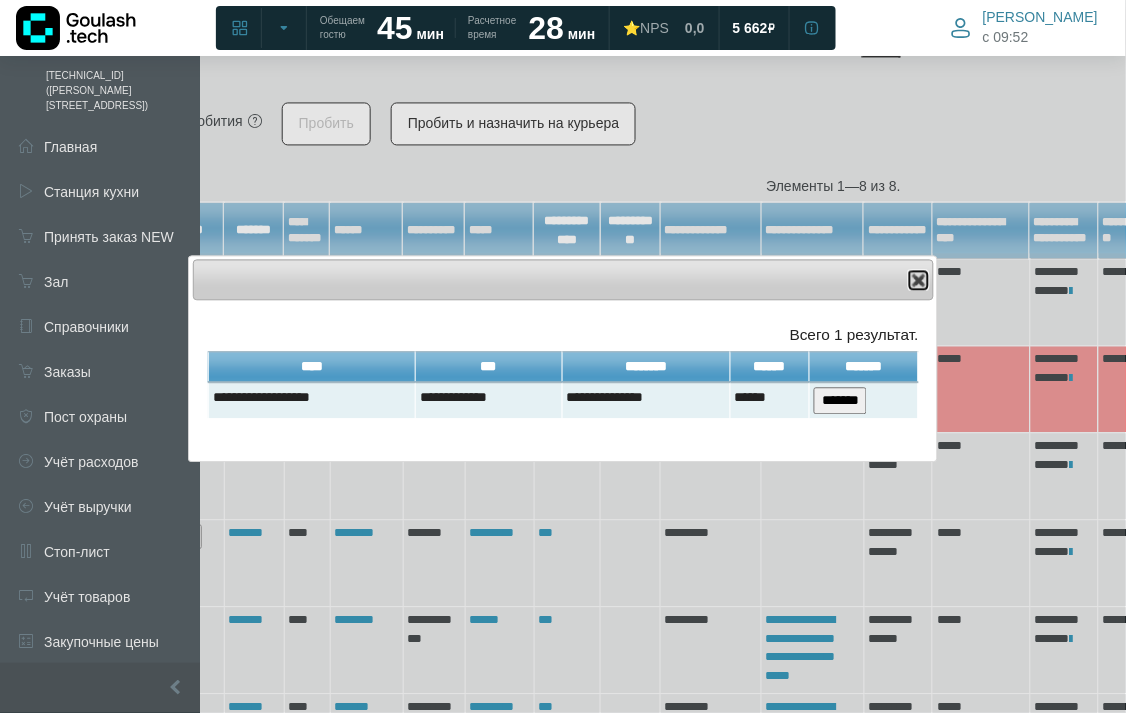 click at bounding box center (919, 280) 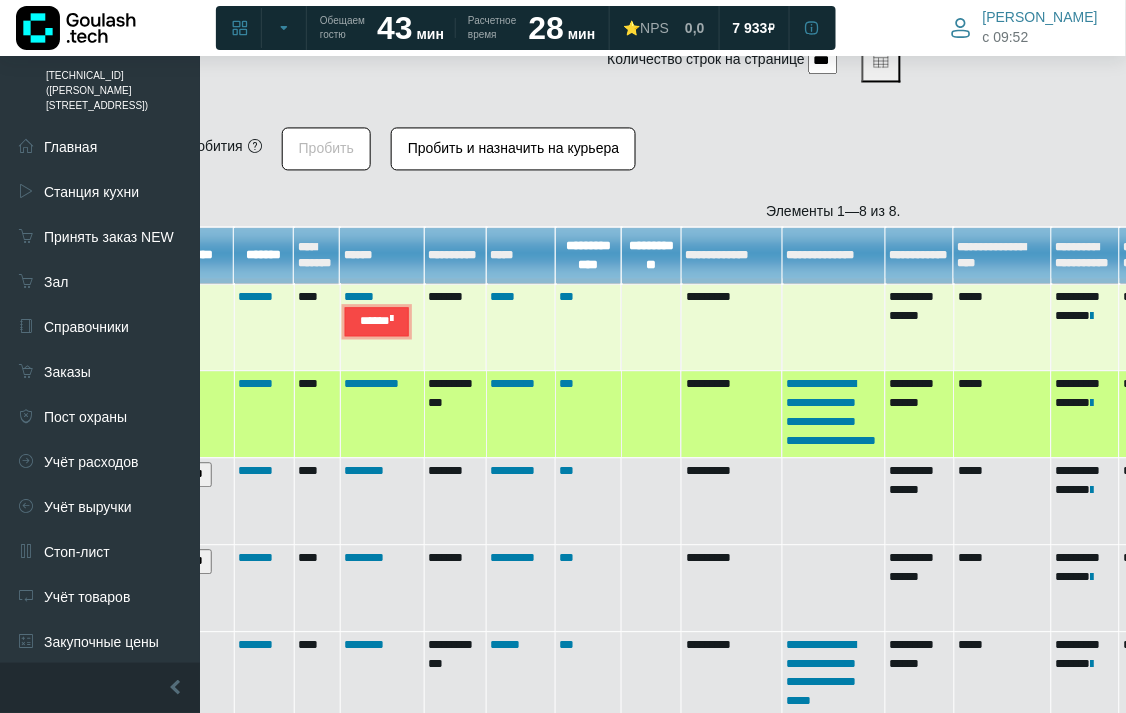 click at bounding box center (391, 320) 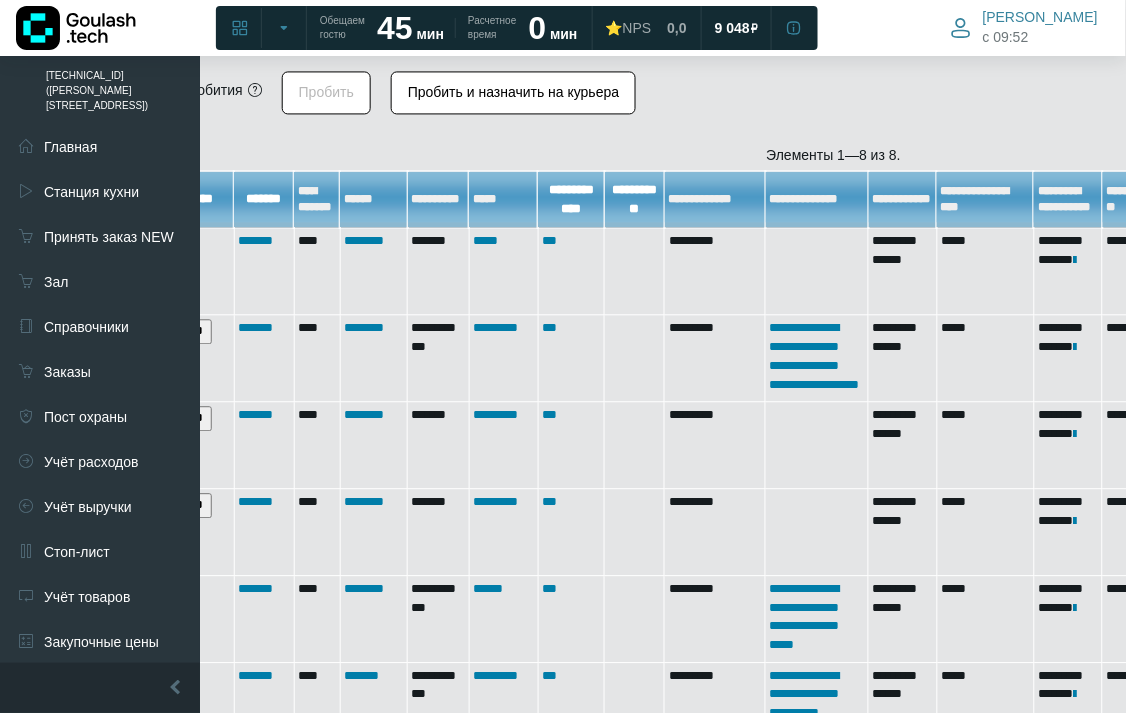 scroll, scrollTop: 777, scrollLeft: 194, axis: both 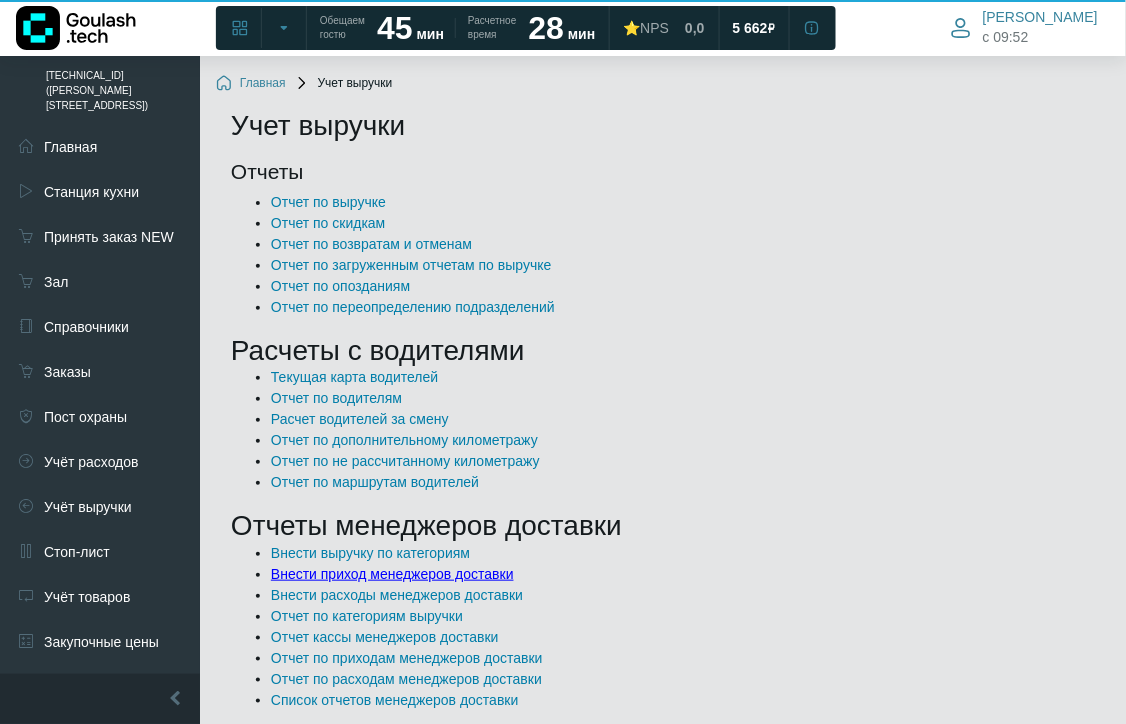 click on "Внести приход менеджеров доставки" at bounding box center [392, 574] 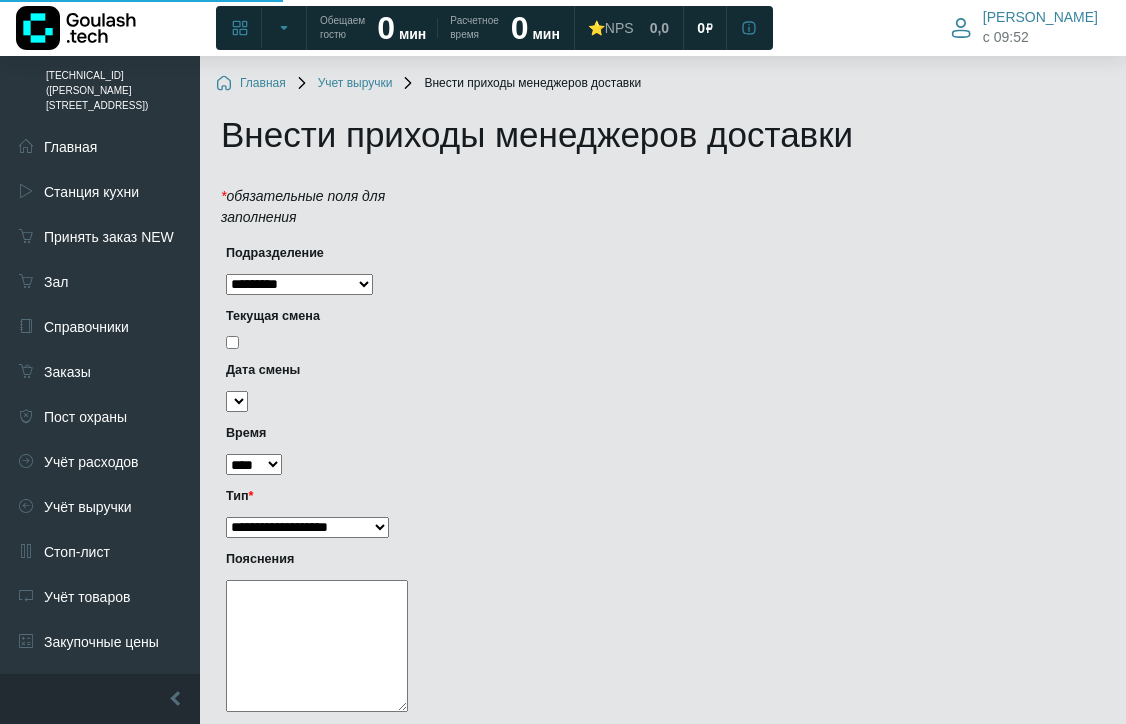 scroll, scrollTop: 0, scrollLeft: 0, axis: both 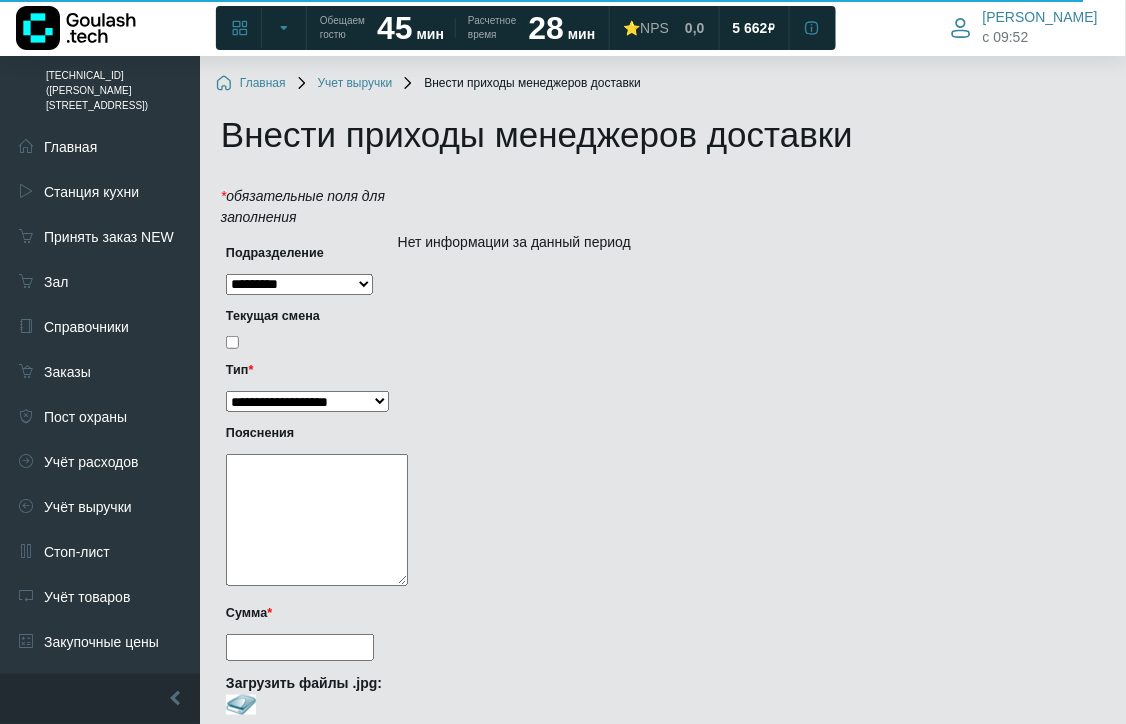click on "Сумма  *" at bounding box center (300, 647) 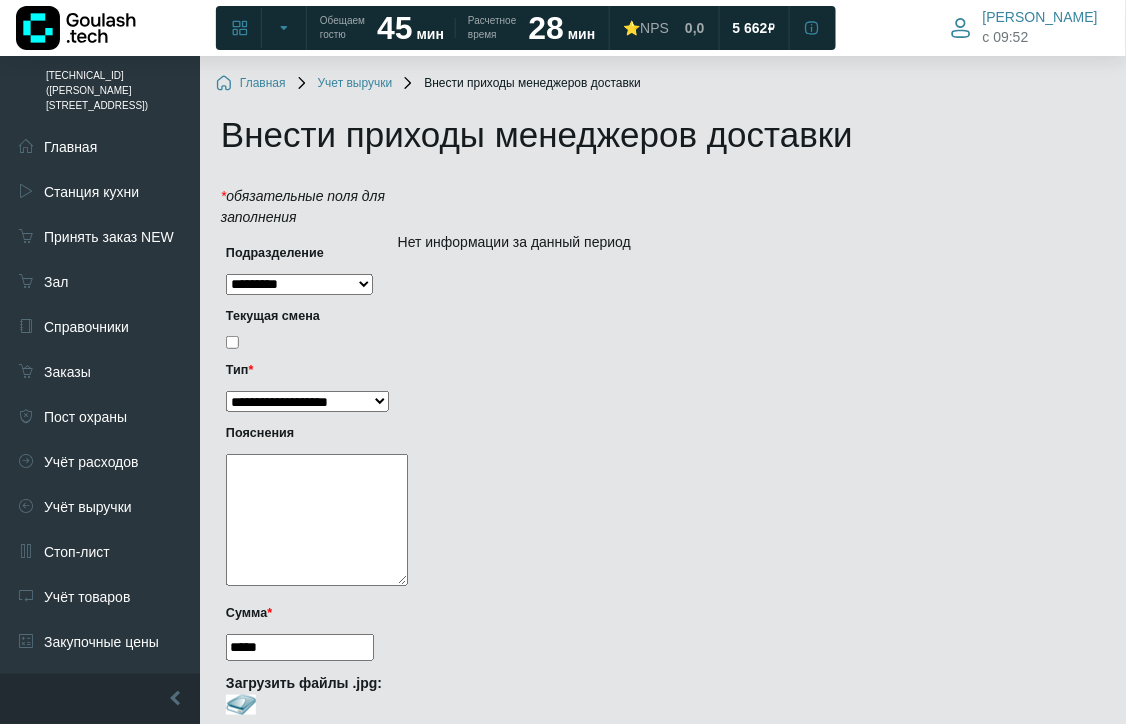 scroll, scrollTop: 190, scrollLeft: 0, axis: vertical 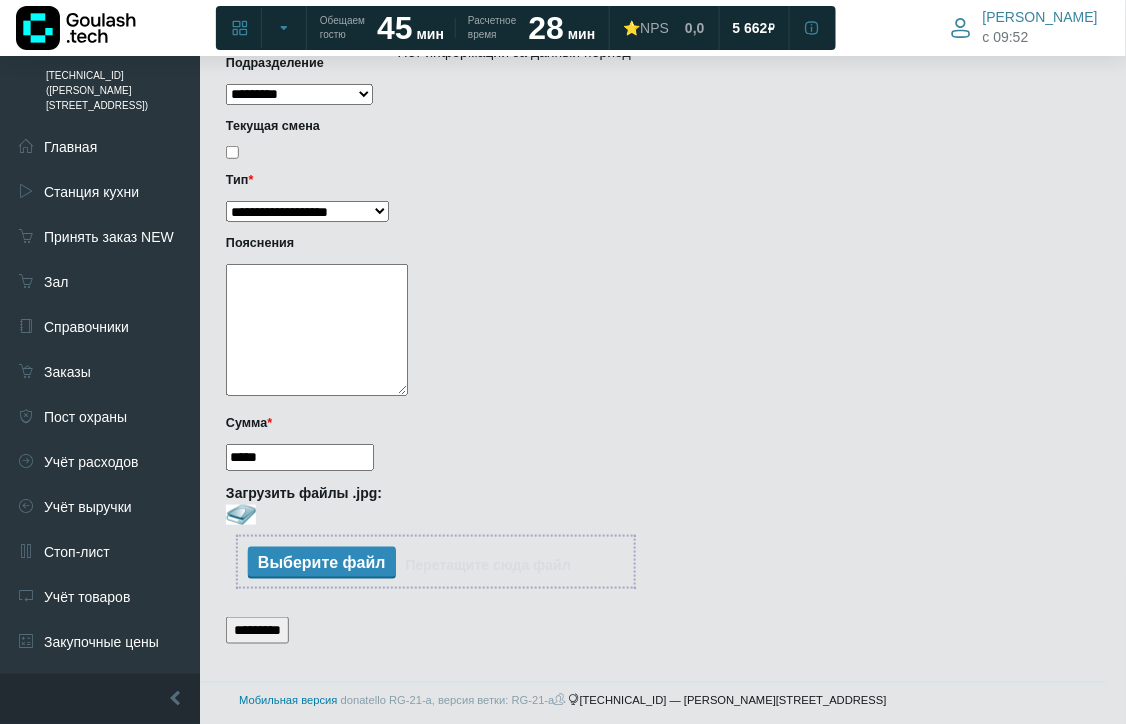 type on "*****" 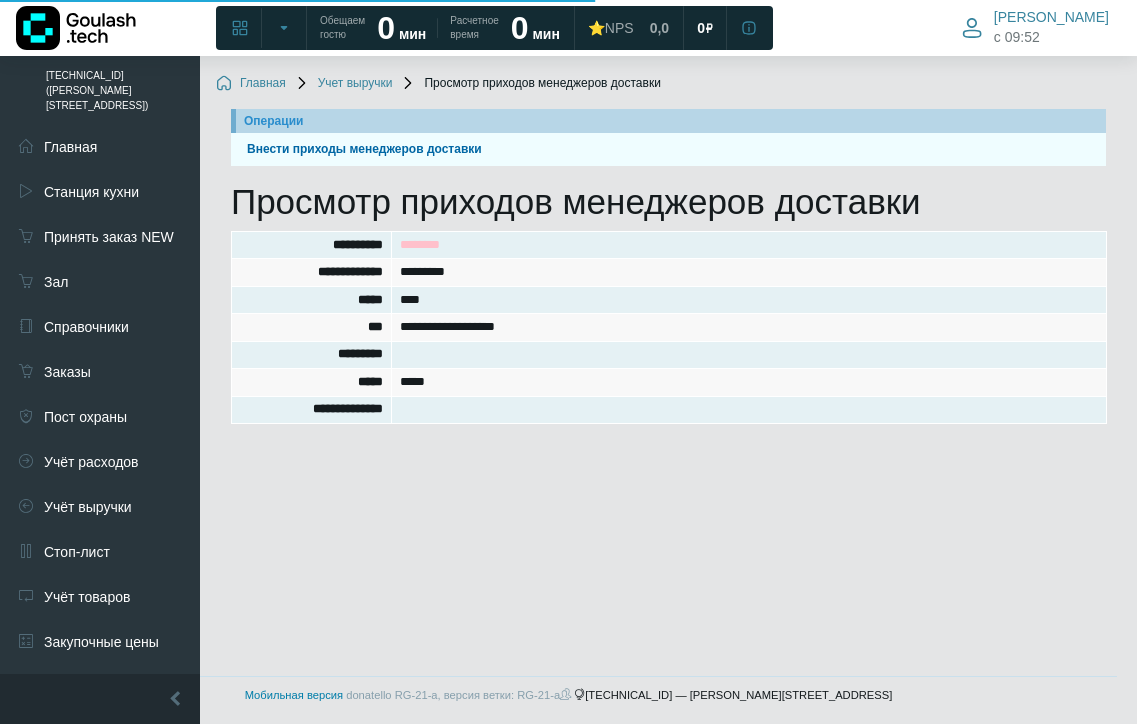 scroll, scrollTop: 0, scrollLeft: 0, axis: both 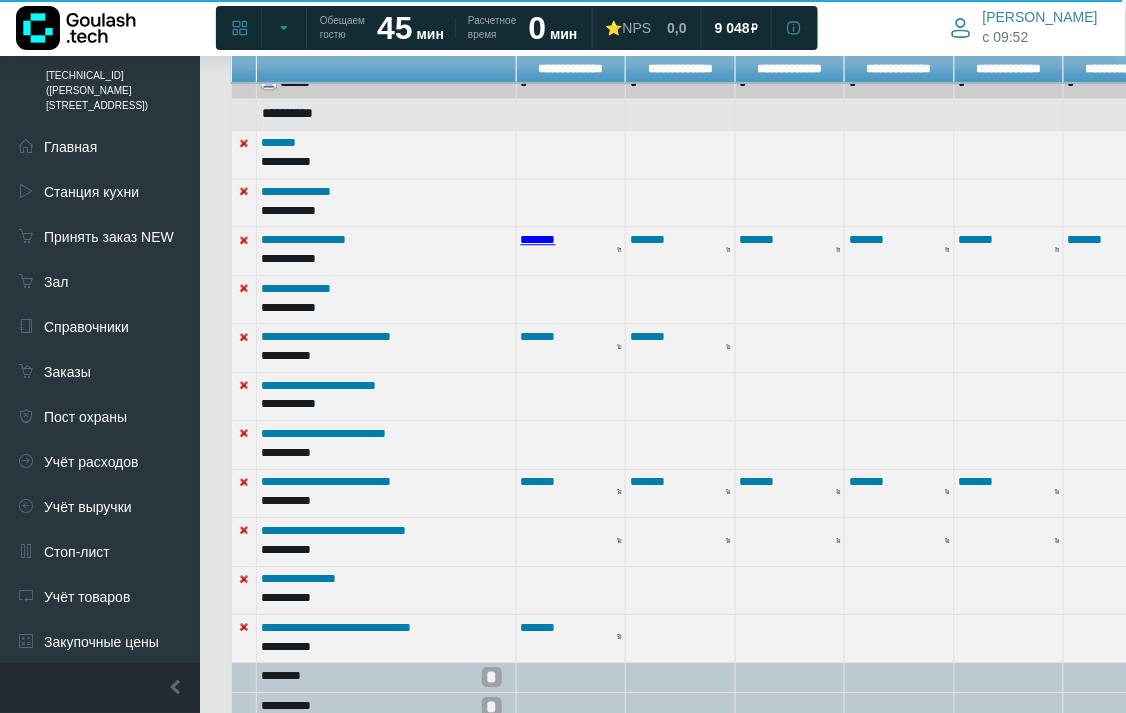 click on "*******" at bounding box center [538, 239] 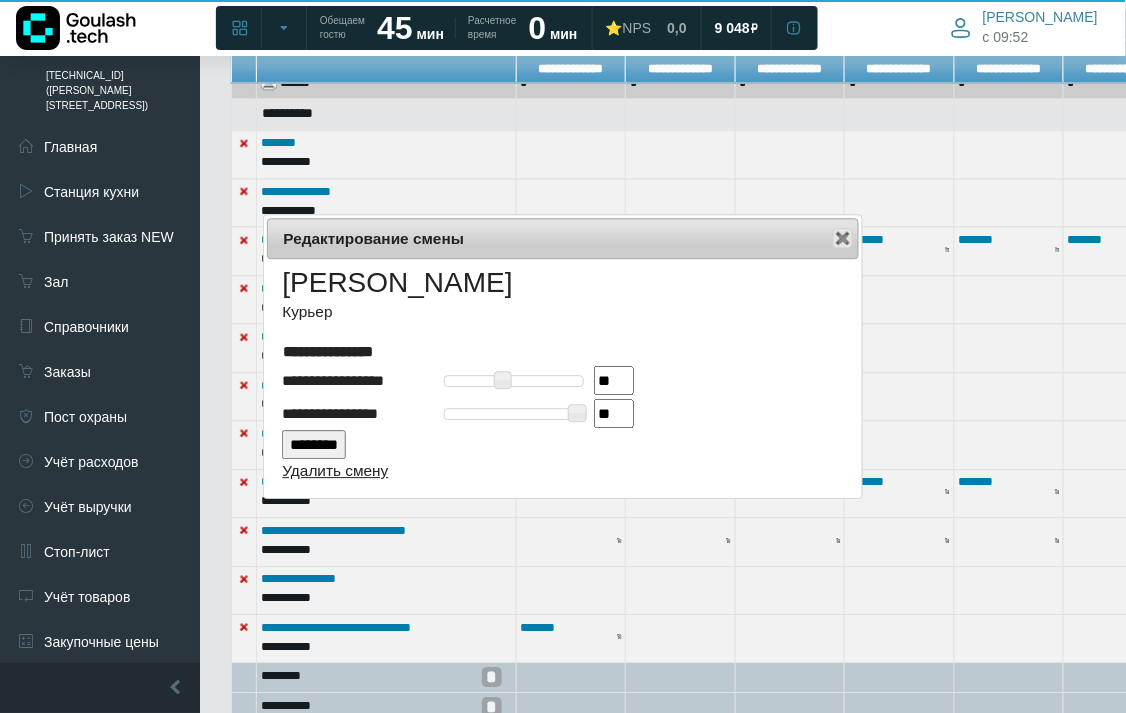 click on "Удалить смену" at bounding box center (335, 470) 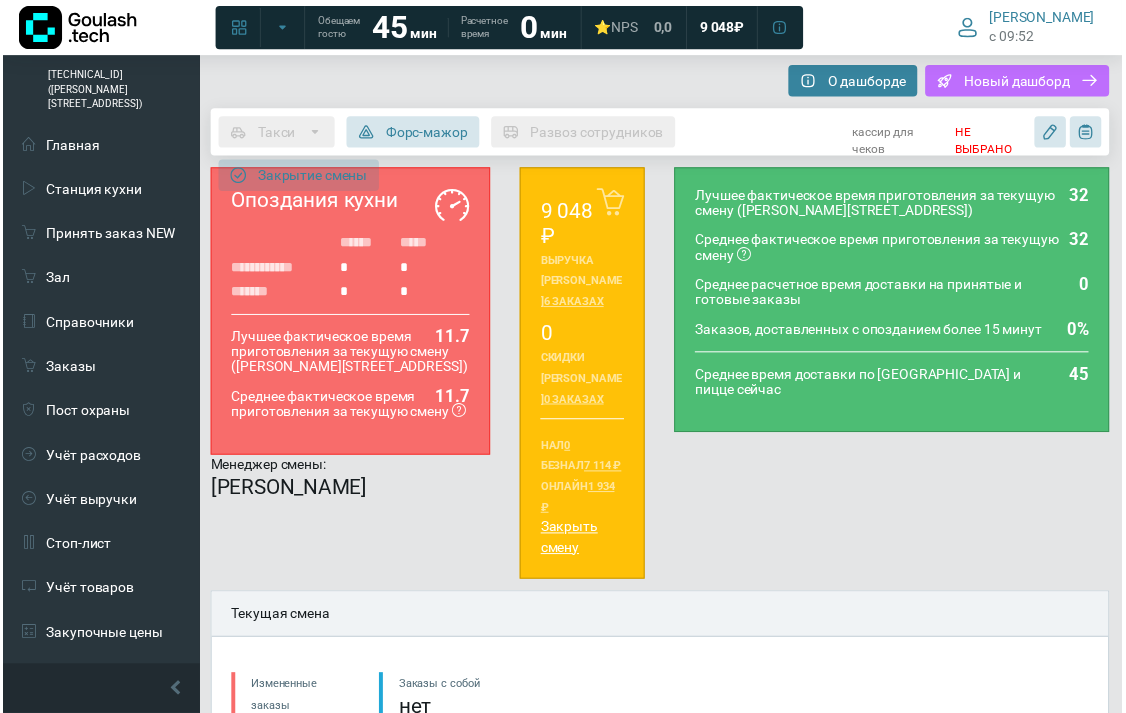 scroll, scrollTop: 555, scrollLeft: 0, axis: vertical 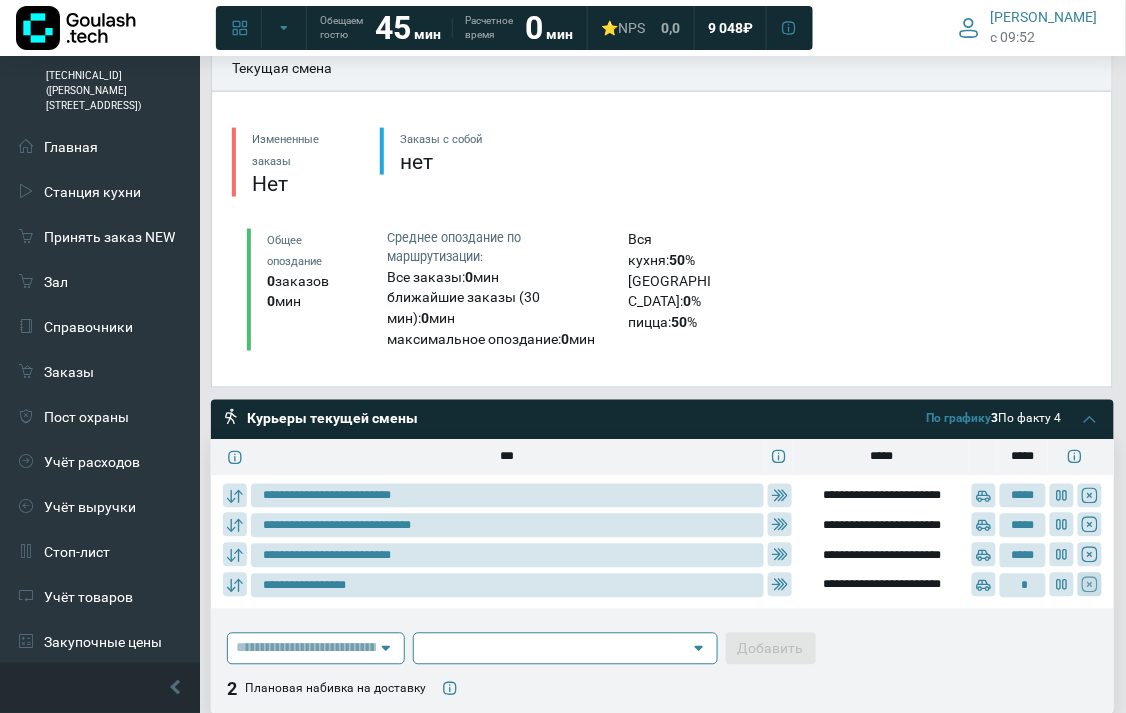 click 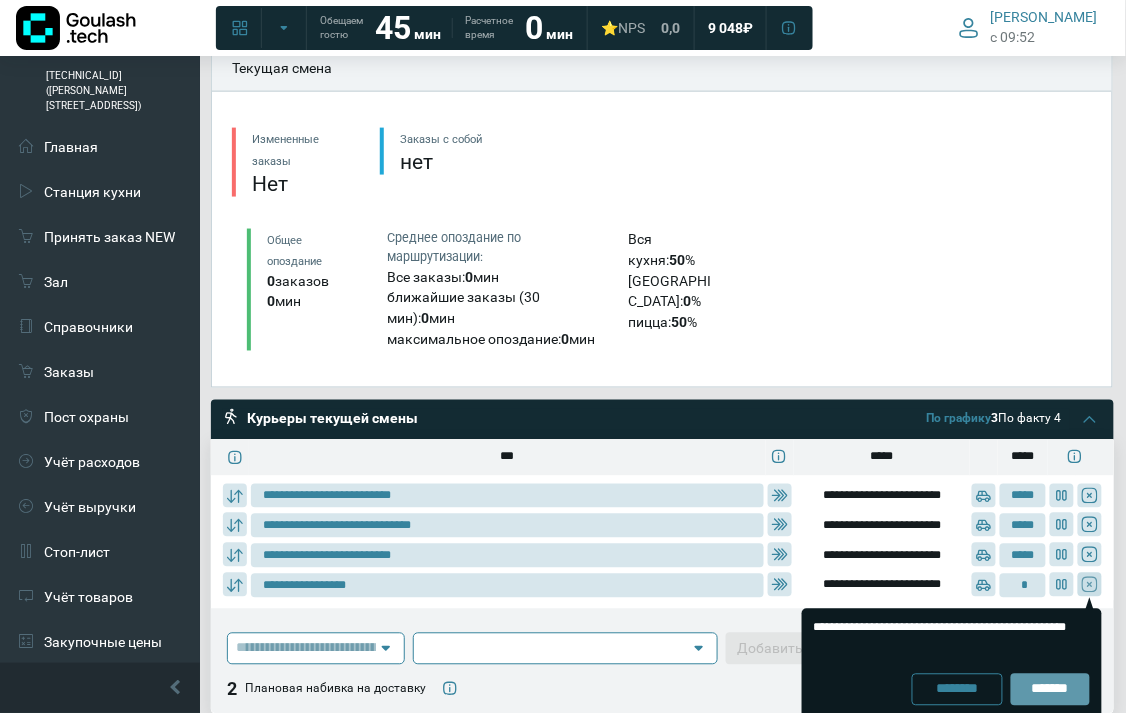 click on "*******" at bounding box center [1050, 690] 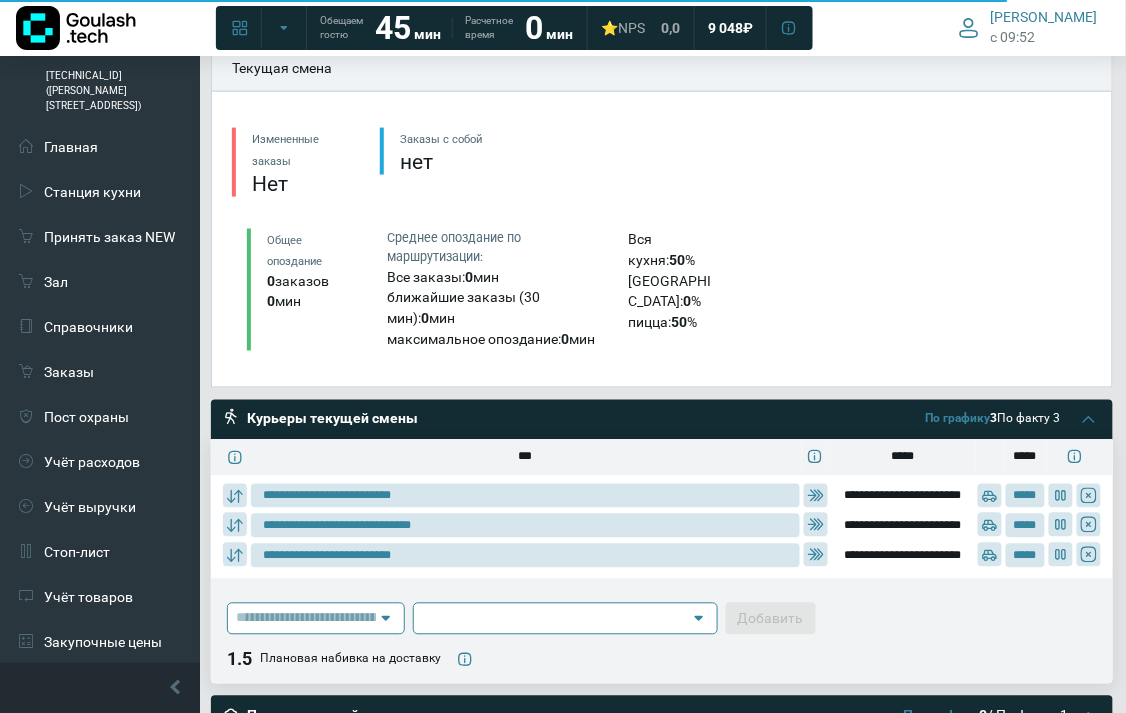 type on "**********" 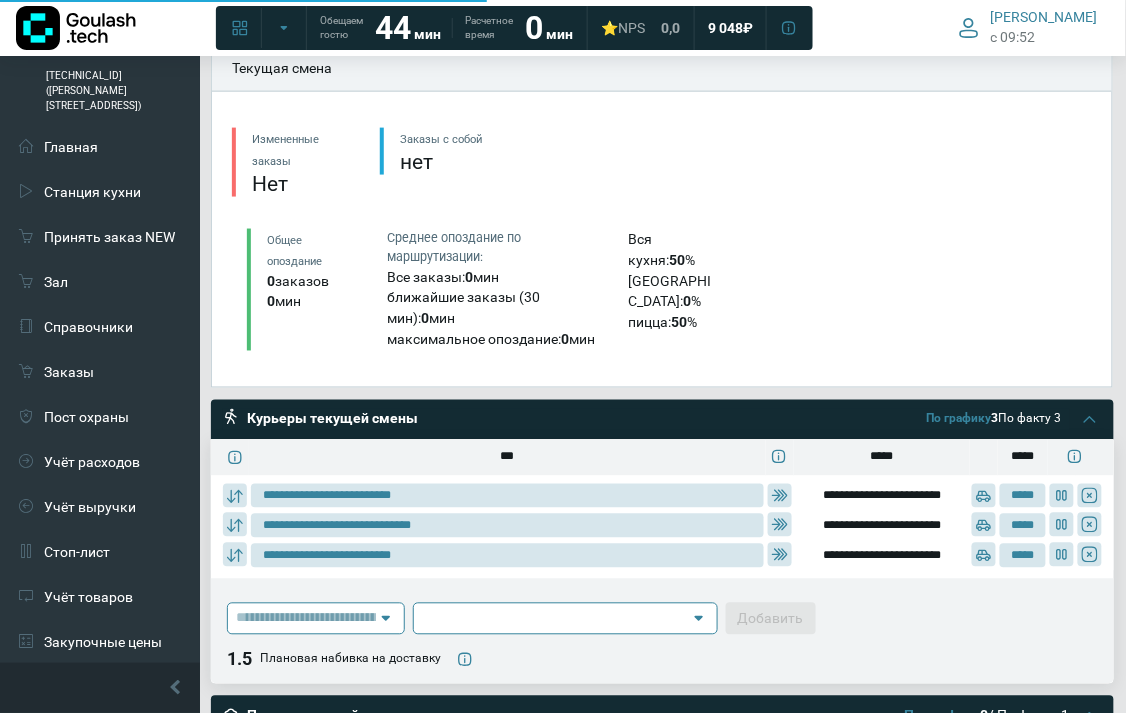 type on "**********" 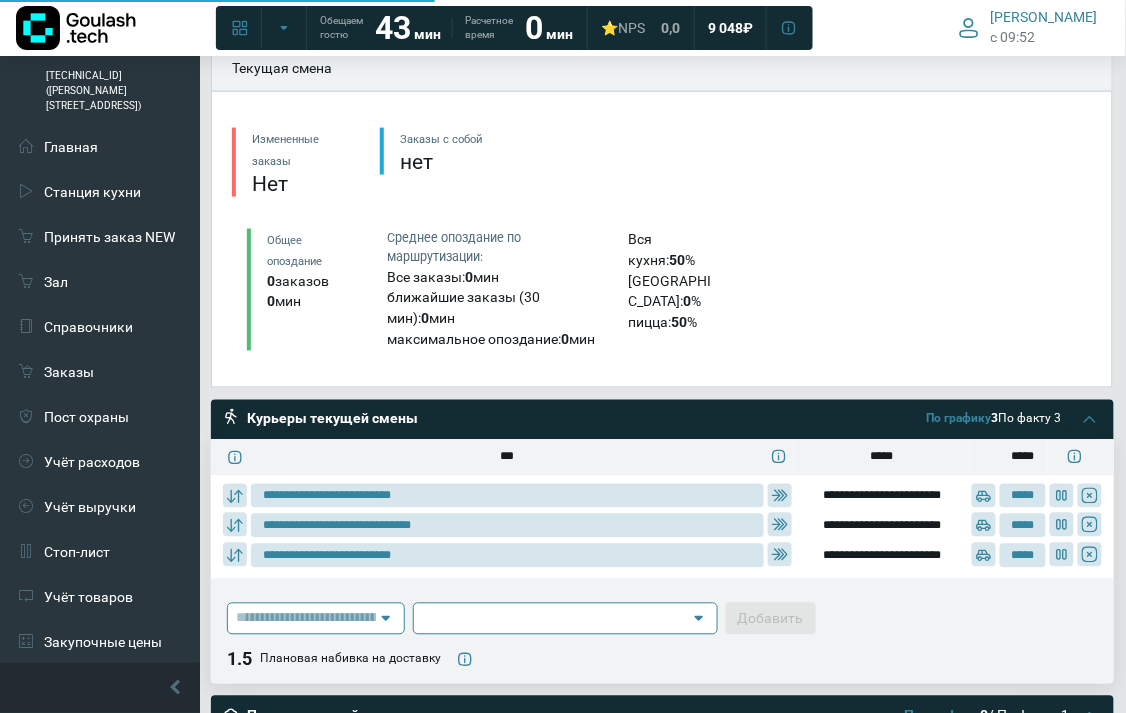 type on "**********" 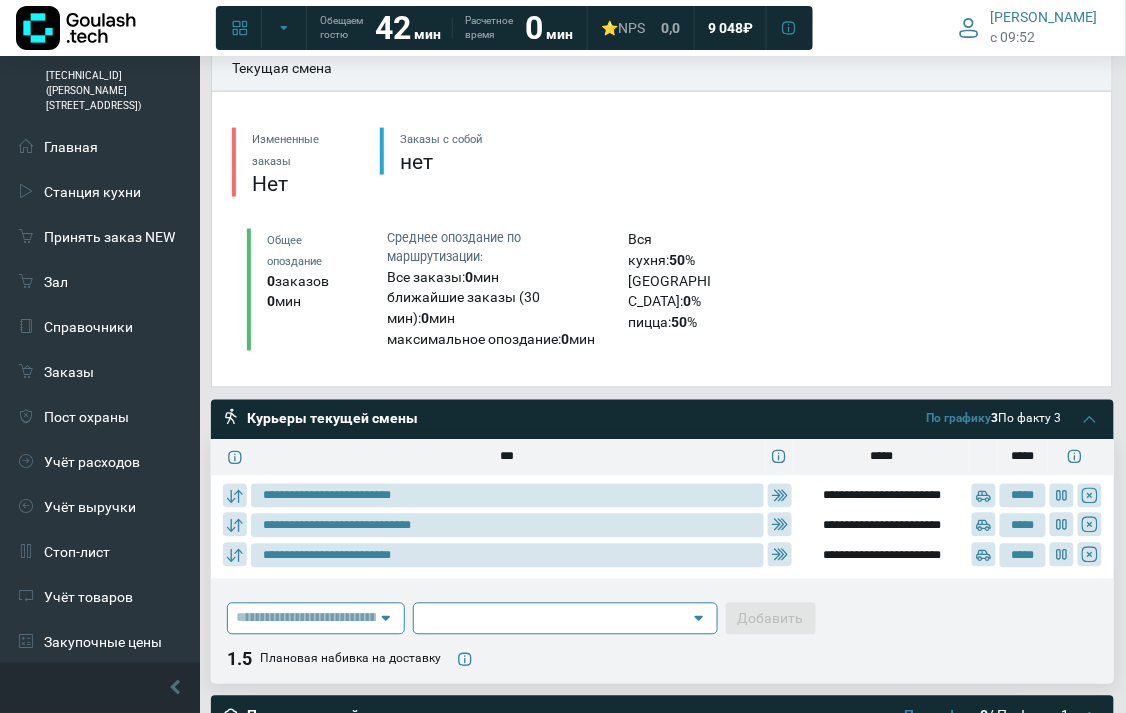 type on "**********" 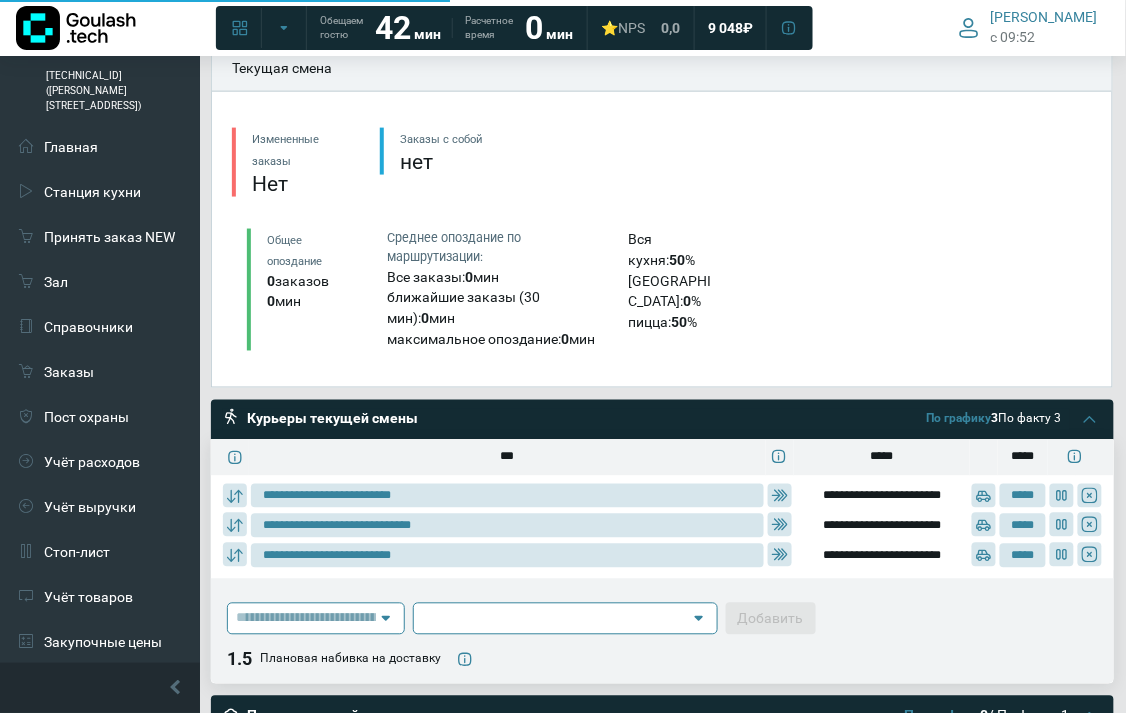 type 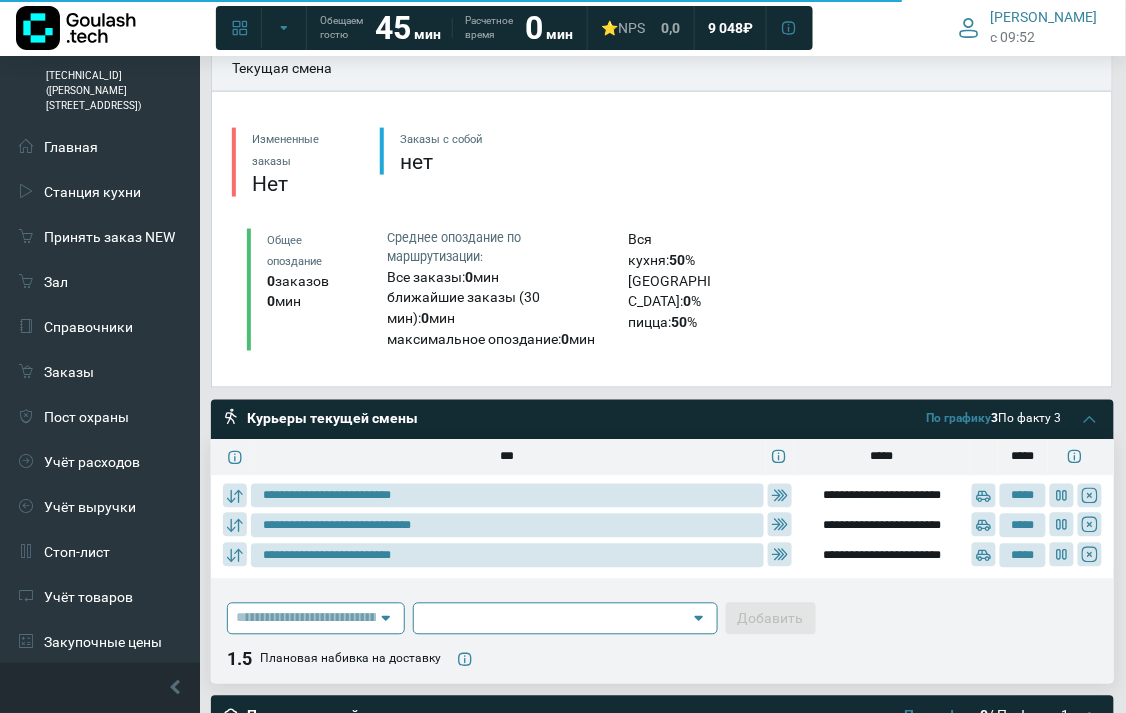 scroll, scrollTop: 555, scrollLeft: 0, axis: vertical 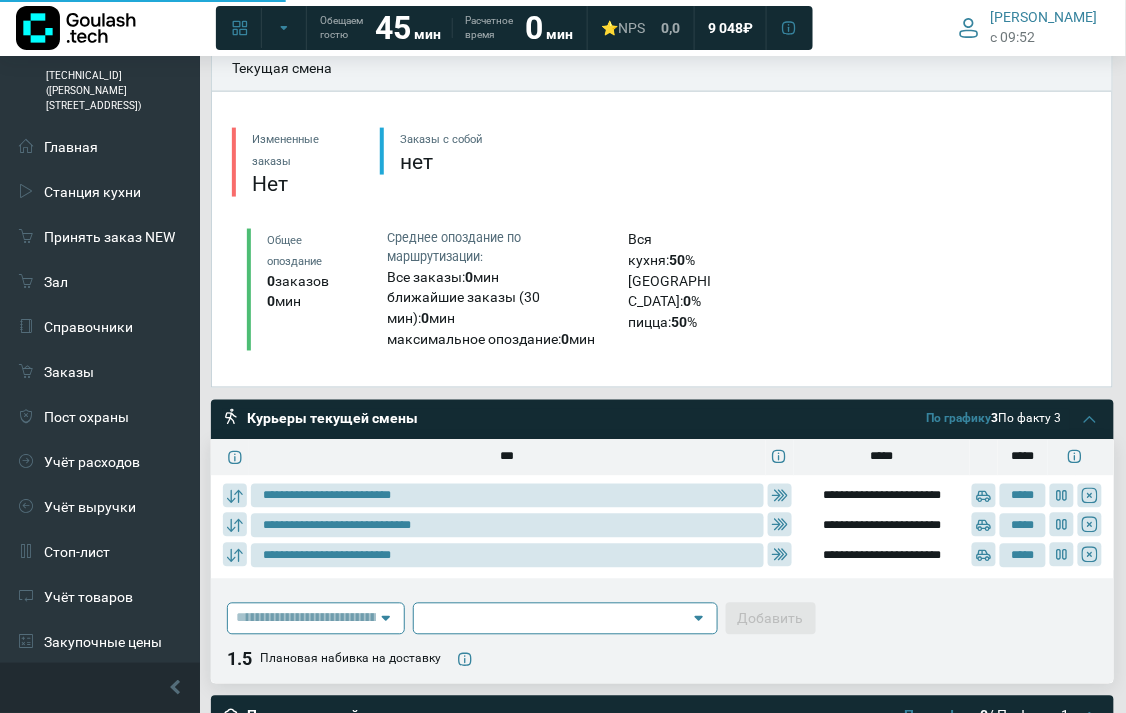 type on "**********" 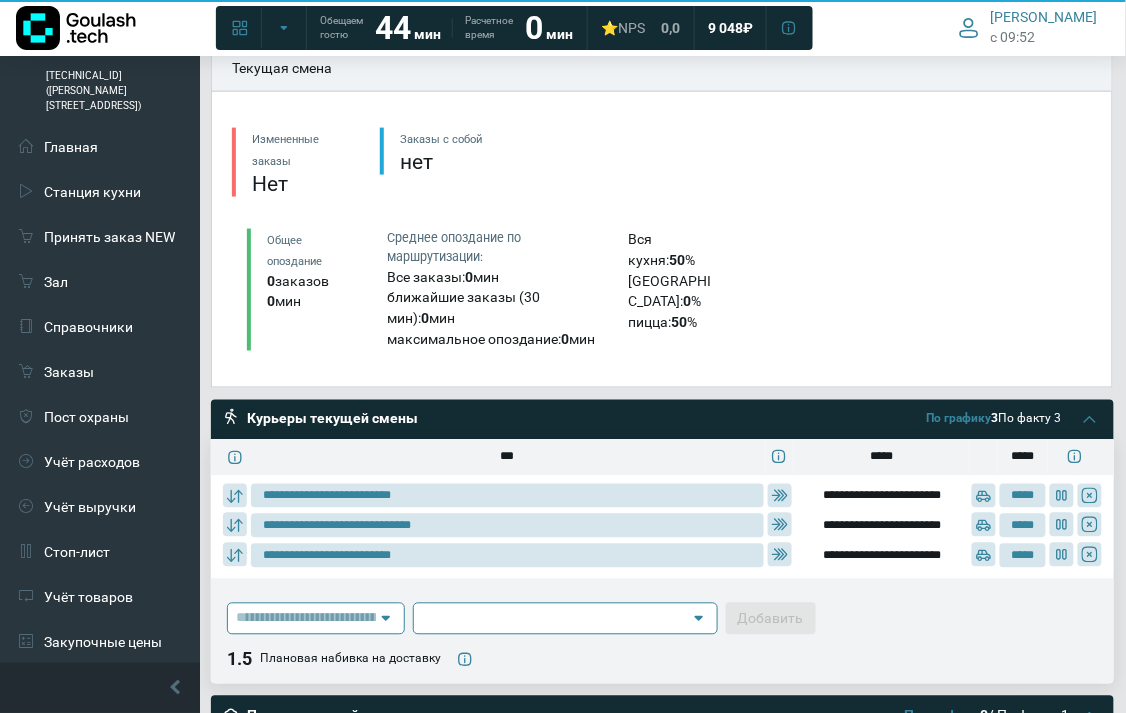 type on "**********" 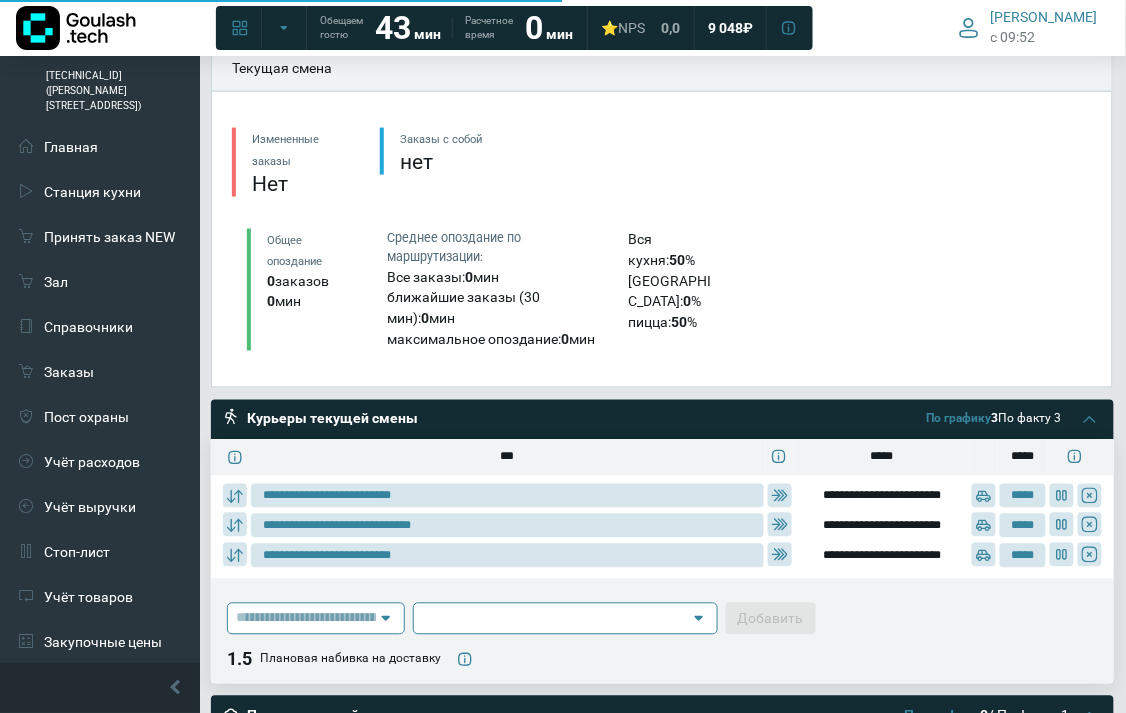 type on "**********" 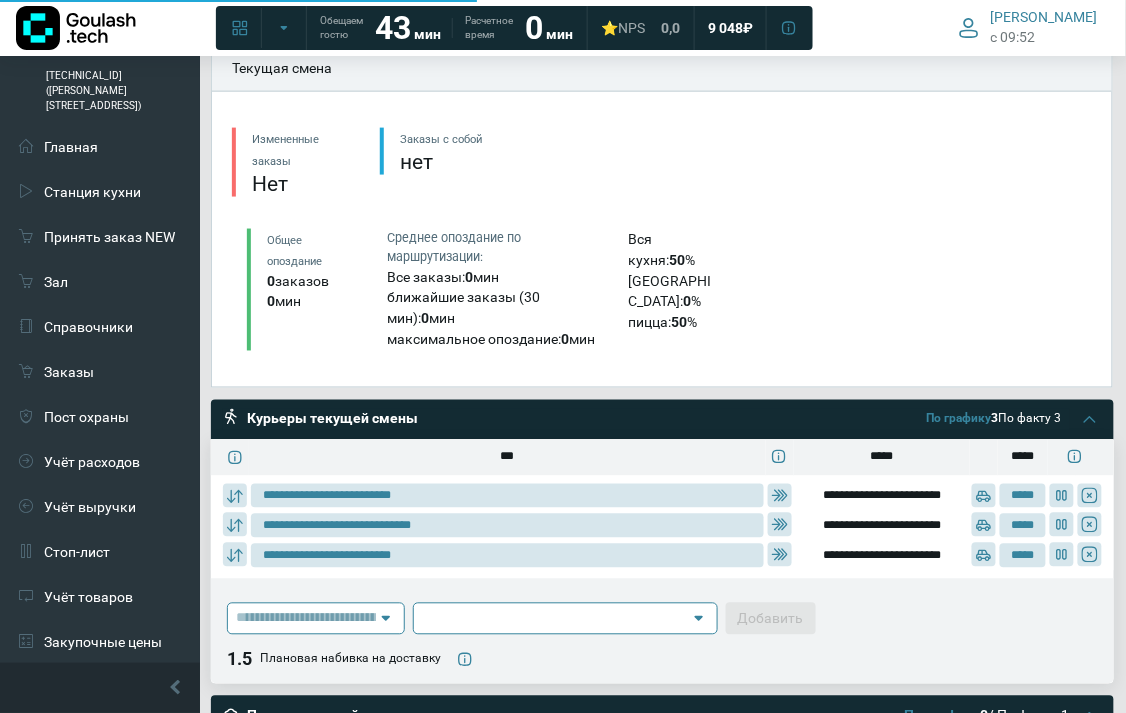 type on "**********" 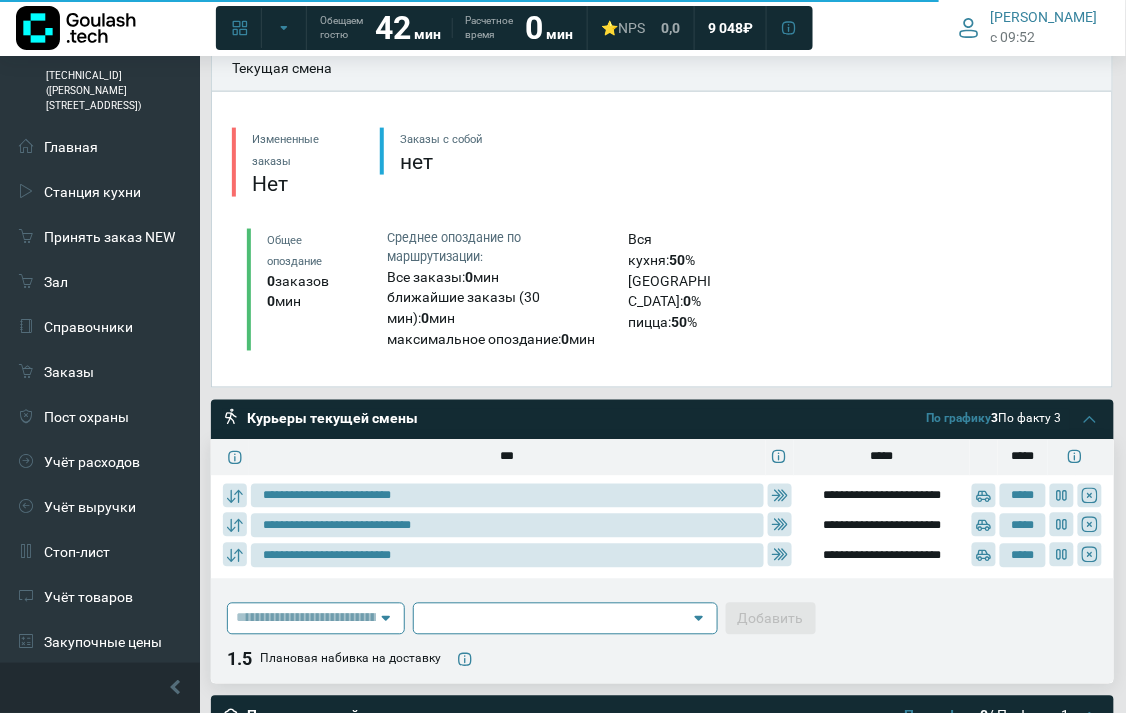 type 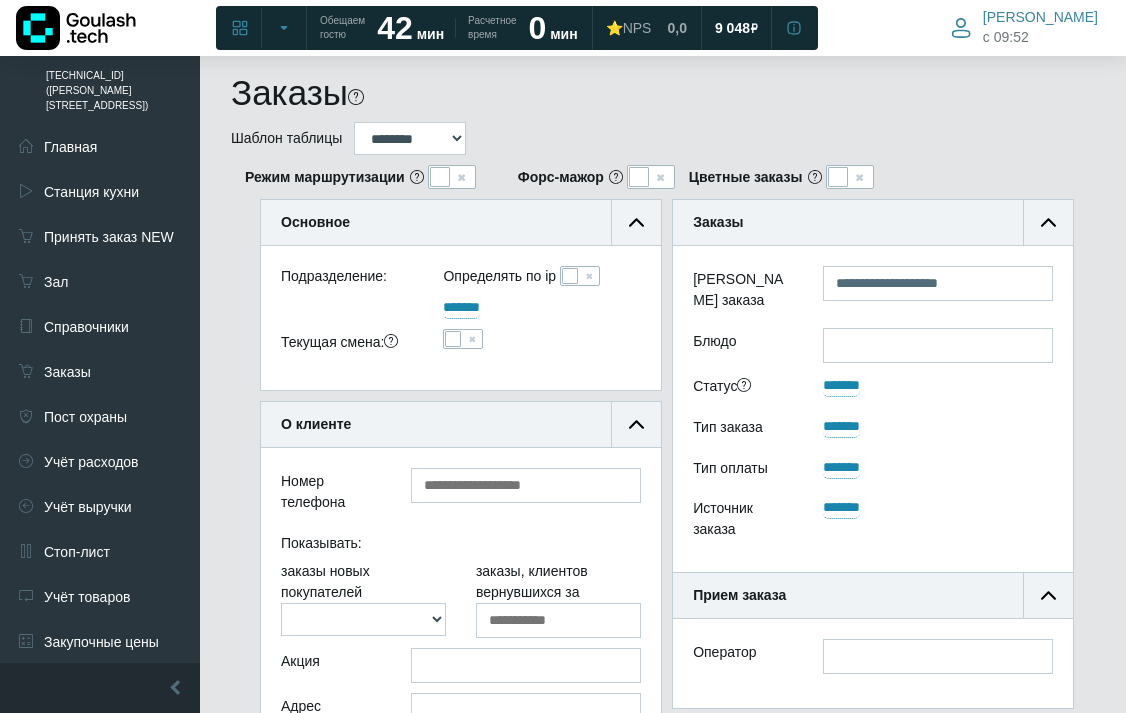 scroll, scrollTop: 777, scrollLeft: 194, axis: both 